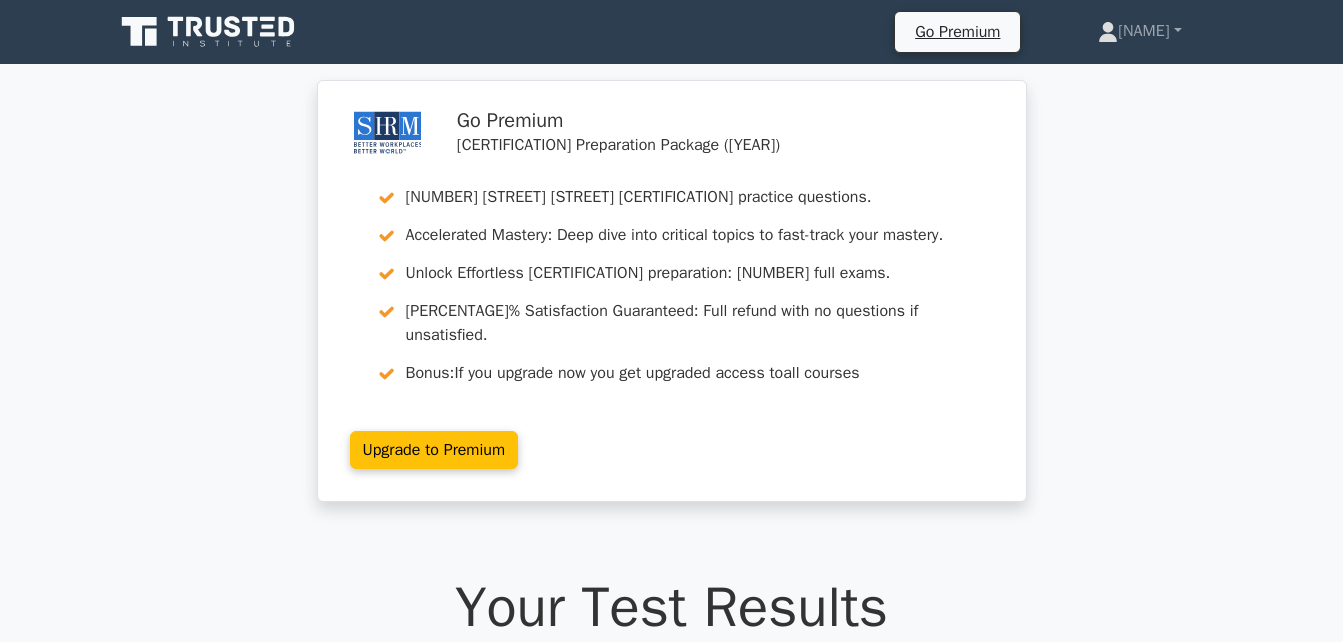 scroll, scrollTop: 0, scrollLeft: 0, axis: both 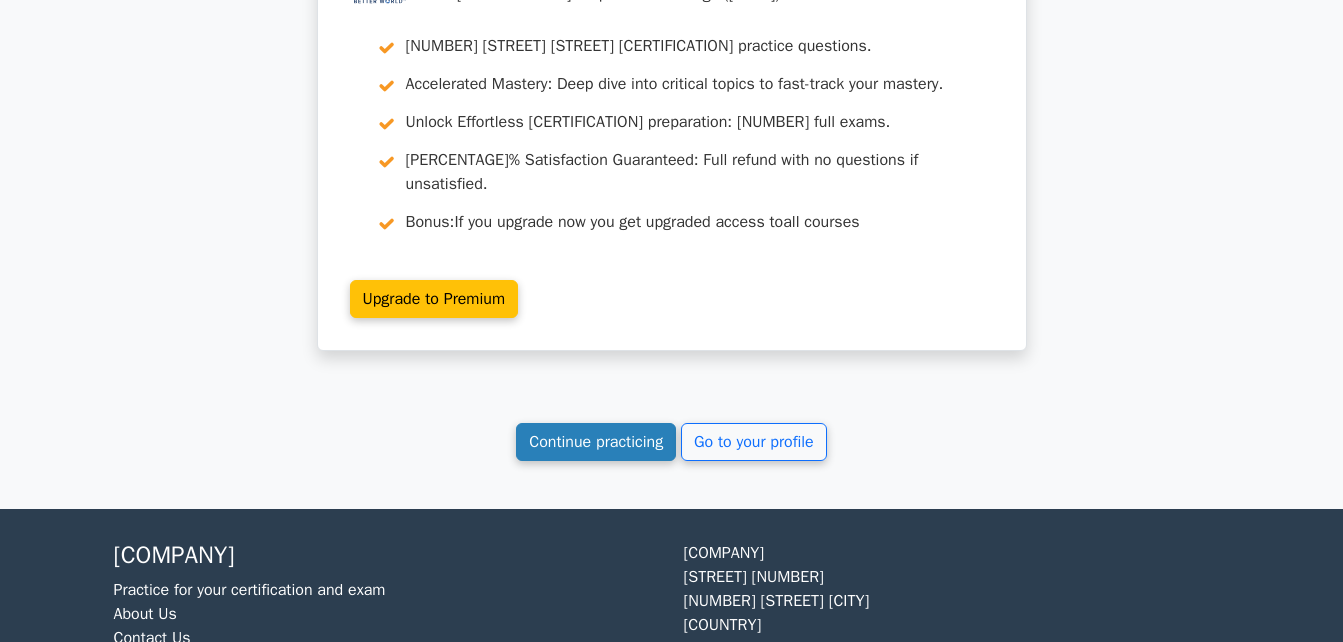 click on "Continue practicing" at bounding box center [596, 442] 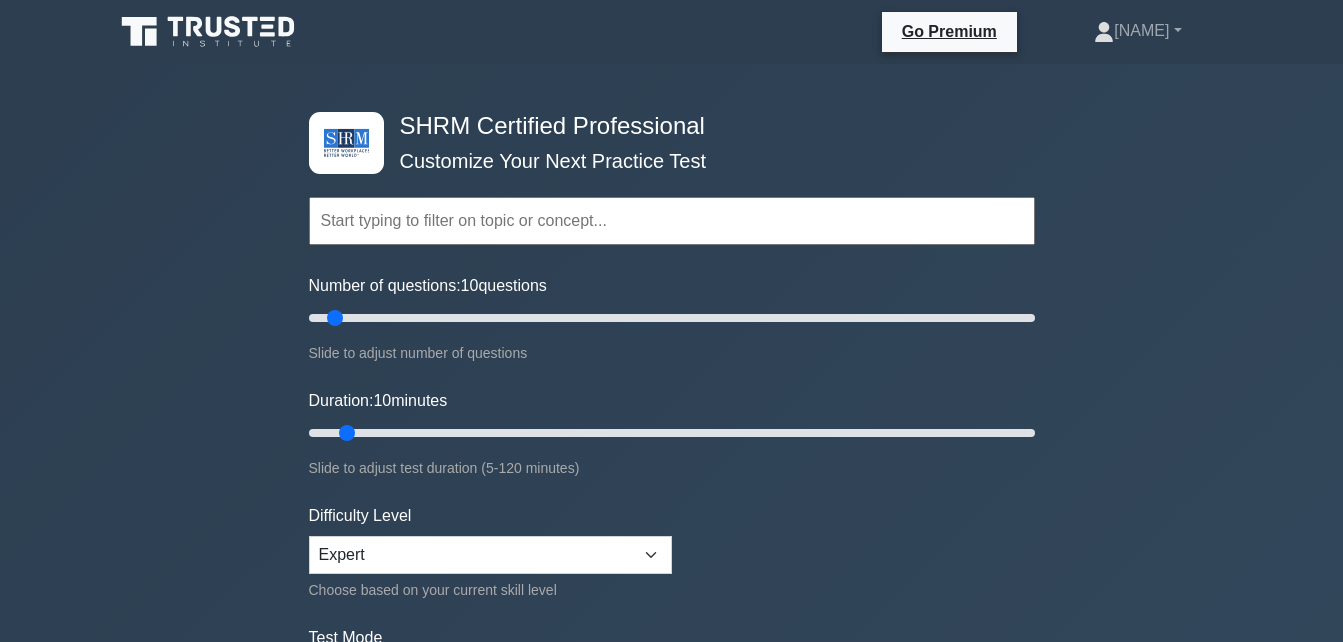 scroll, scrollTop: 0, scrollLeft: 0, axis: both 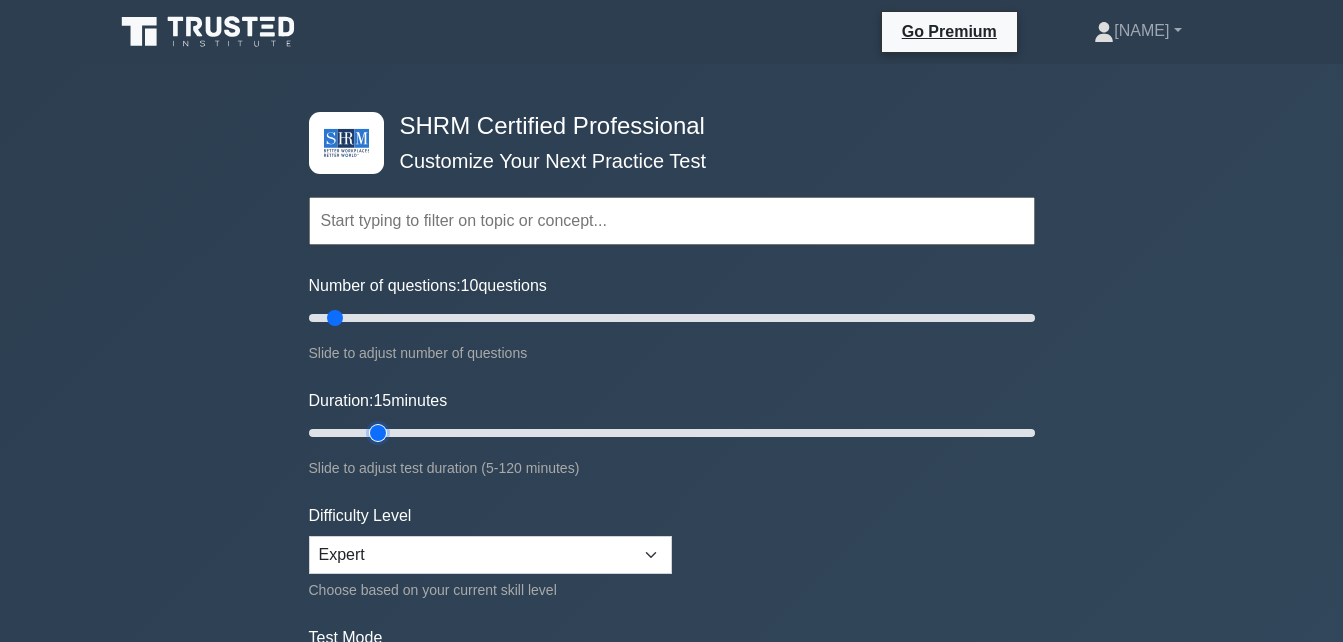 type on "15" 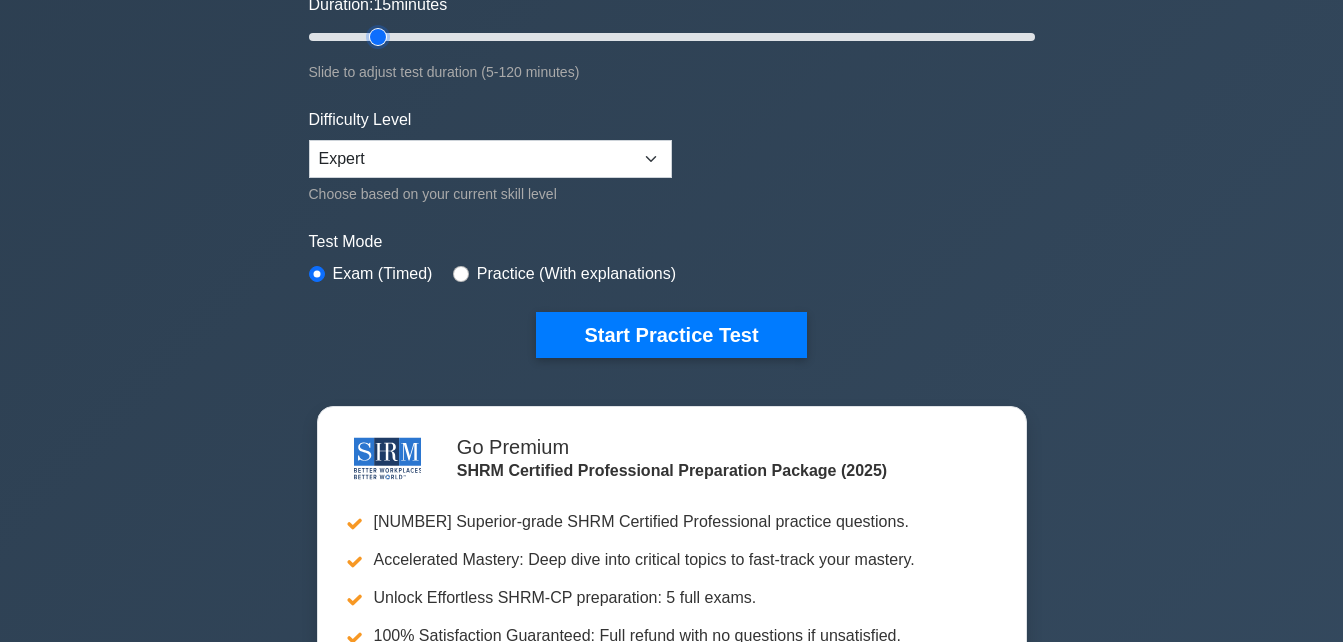 scroll, scrollTop: 457, scrollLeft: 0, axis: vertical 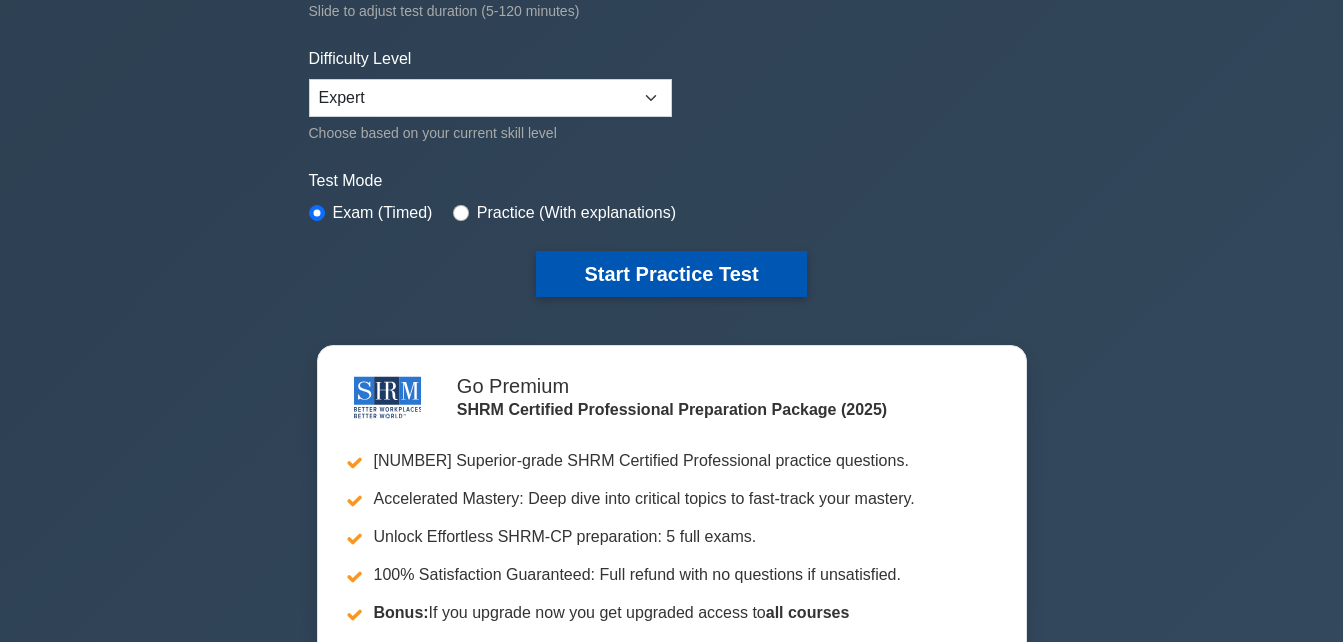 click on "Start Practice Test" at bounding box center (671, 274) 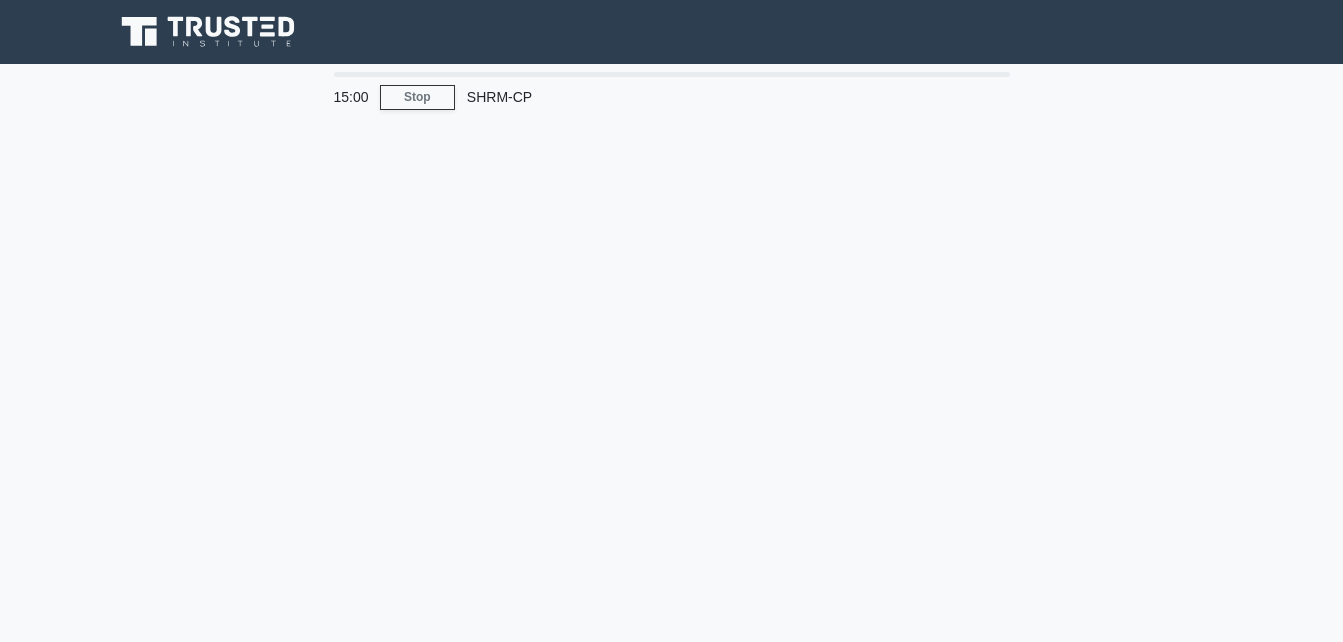 scroll, scrollTop: 0, scrollLeft: 0, axis: both 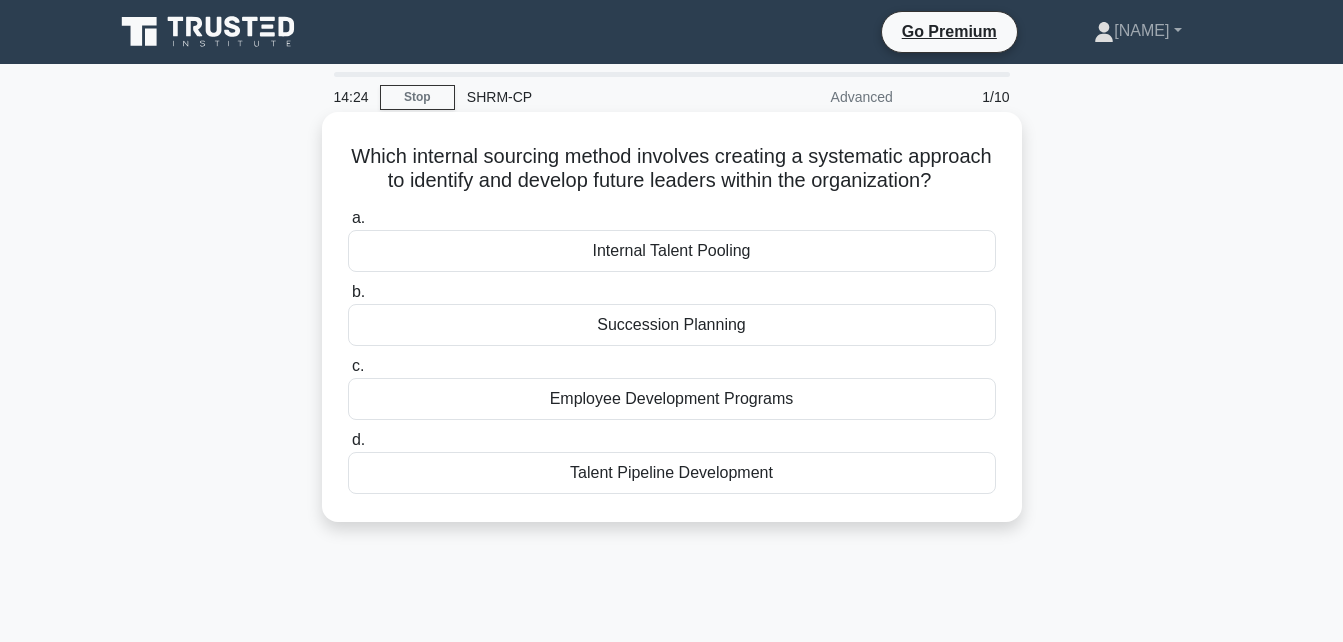 click on "Succession Planning" at bounding box center (672, 325) 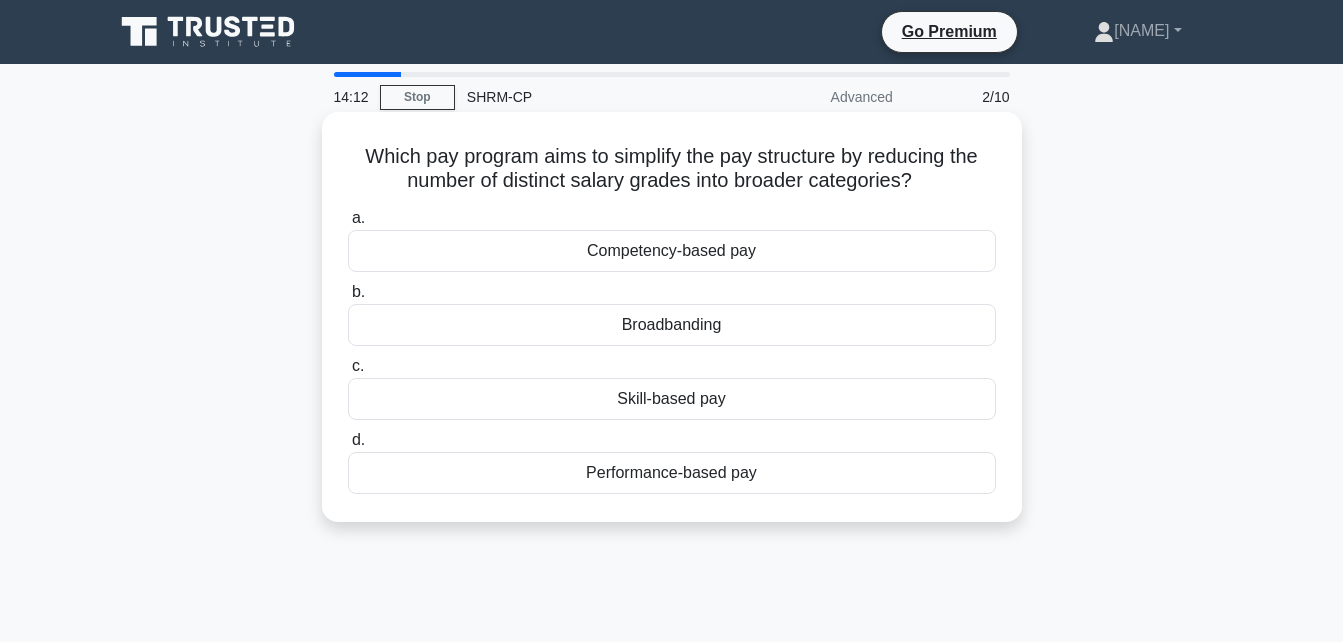 click on "Broadbanding" at bounding box center (672, 325) 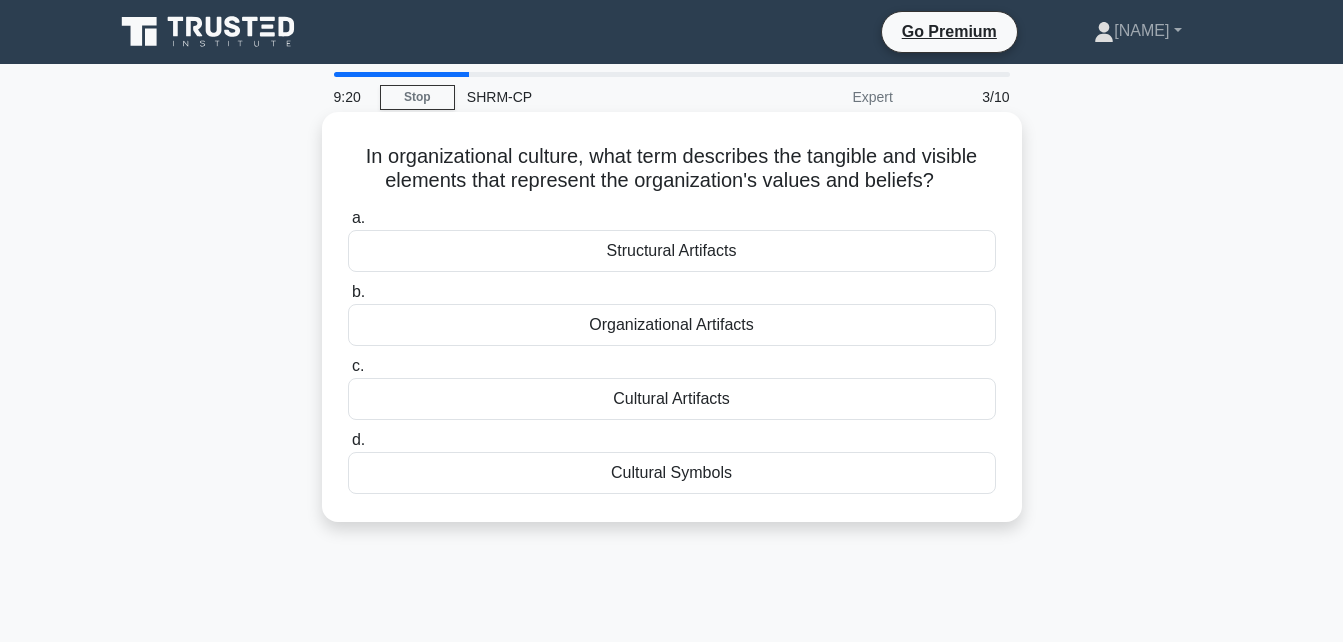 click on "Cultural Artifacts" at bounding box center (672, 399) 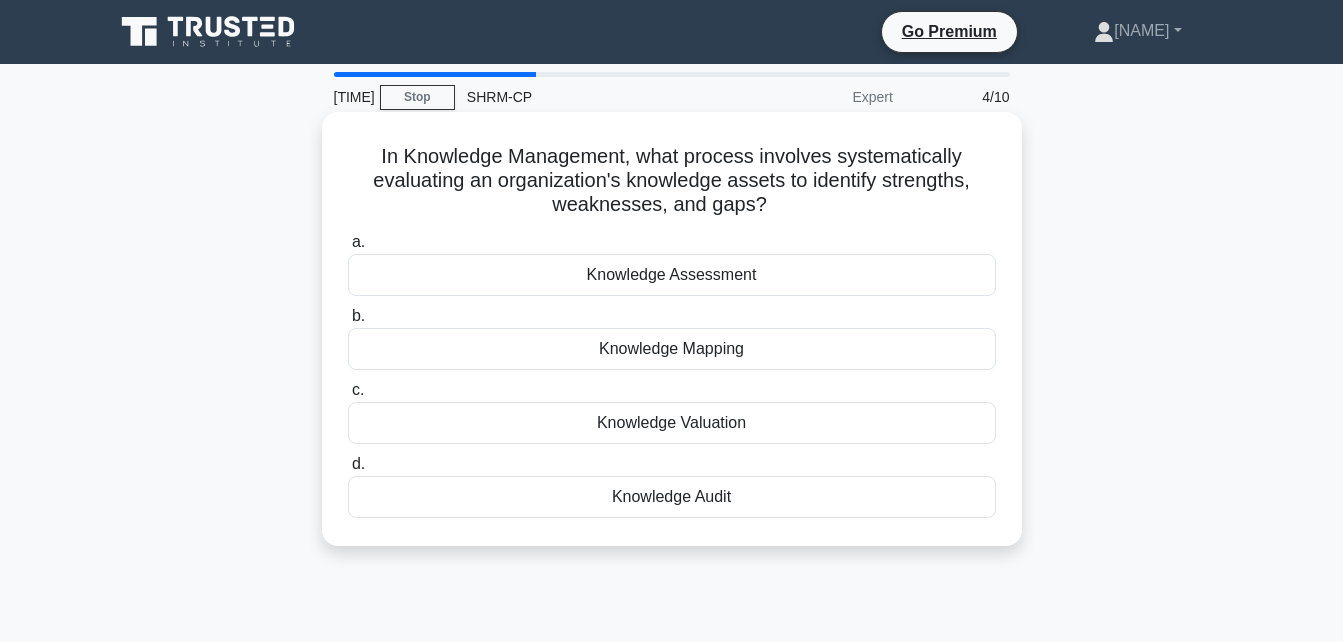 click on "Knowledge Assessment" at bounding box center (672, 275) 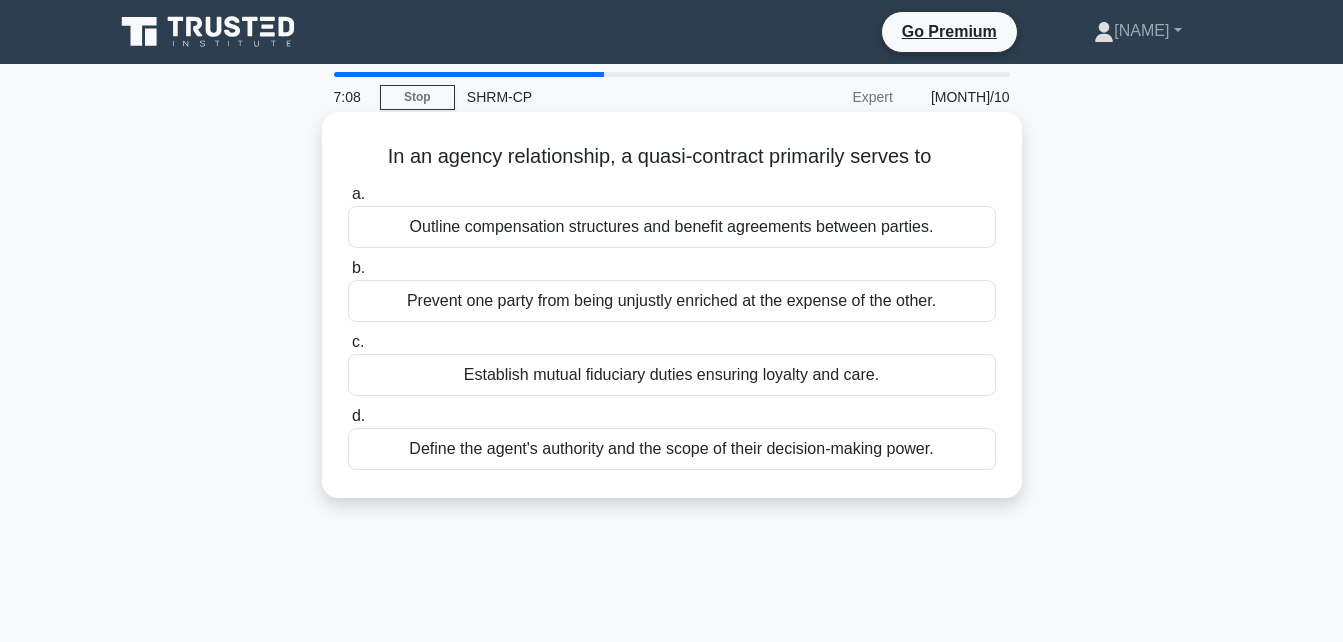 click on "Prevent one party from being unjustly enriched at the expense of the other." at bounding box center (672, 301) 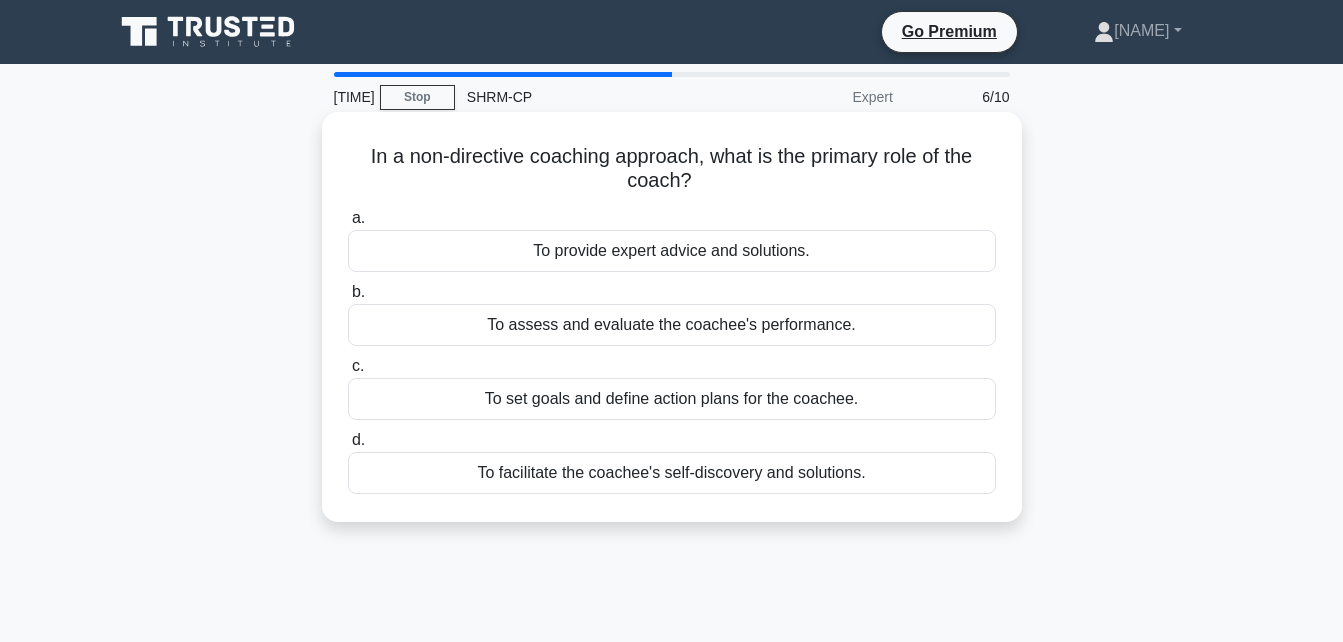 click on "To facilitate the coachee's self-discovery and solutions." at bounding box center [672, 473] 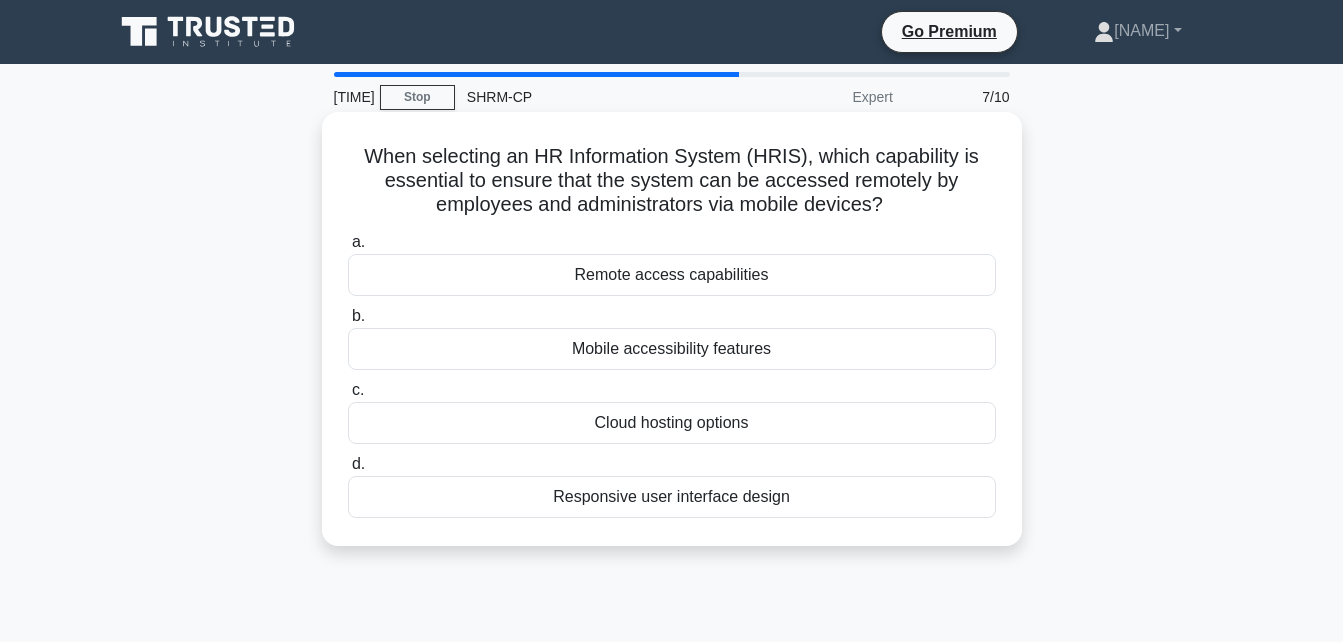 click on "Remote access capabilities" at bounding box center (672, 275) 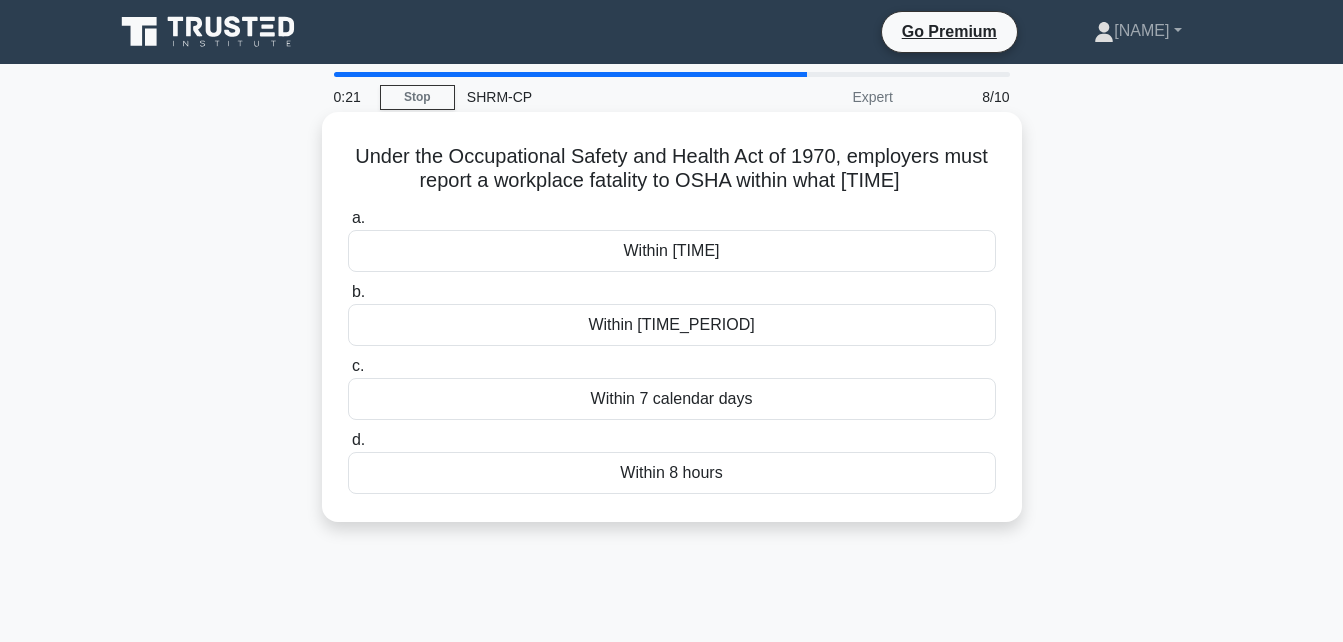 click on "Within [TIME_PERIOD]" at bounding box center (672, 325) 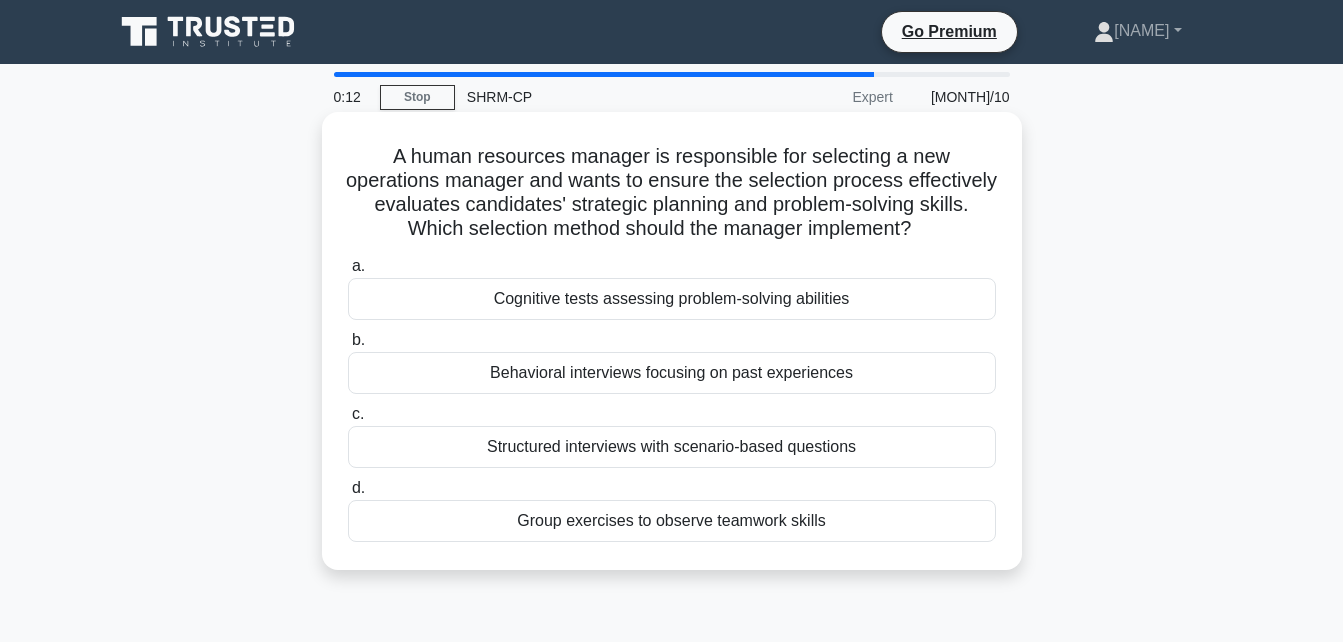 click on "Structured interviews with scenario-based questions" at bounding box center [672, 447] 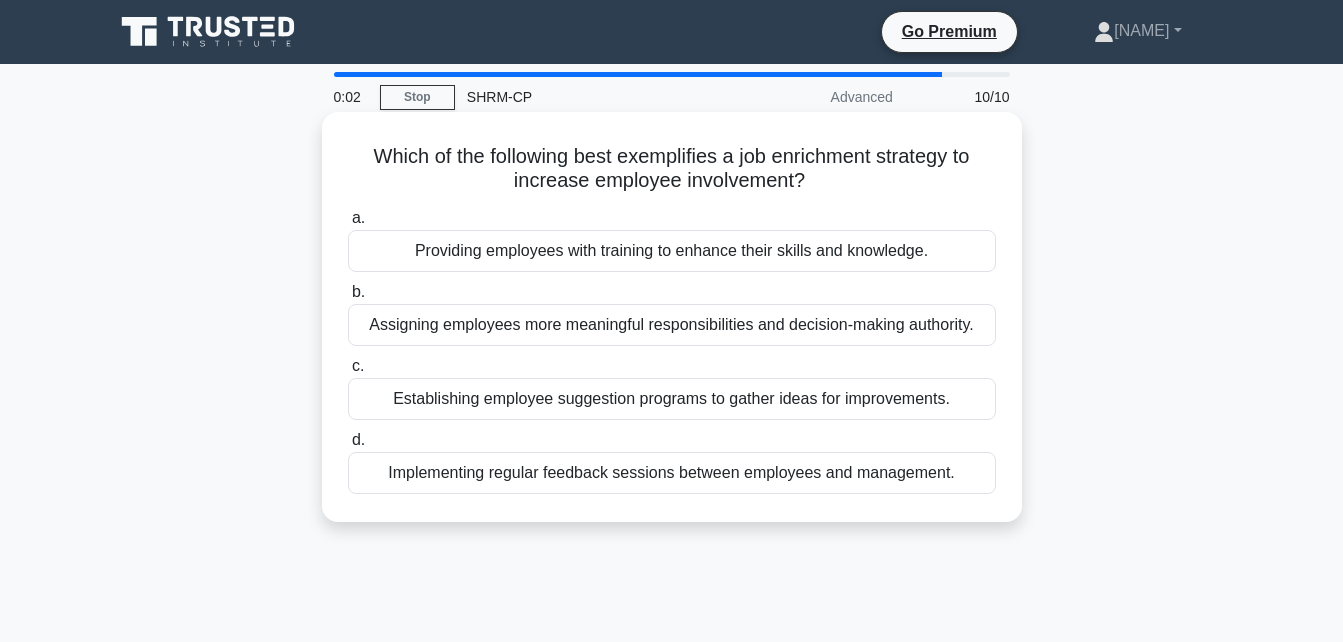 click on "Establishing employee suggestion programs to gather ideas for improvements." at bounding box center [672, 399] 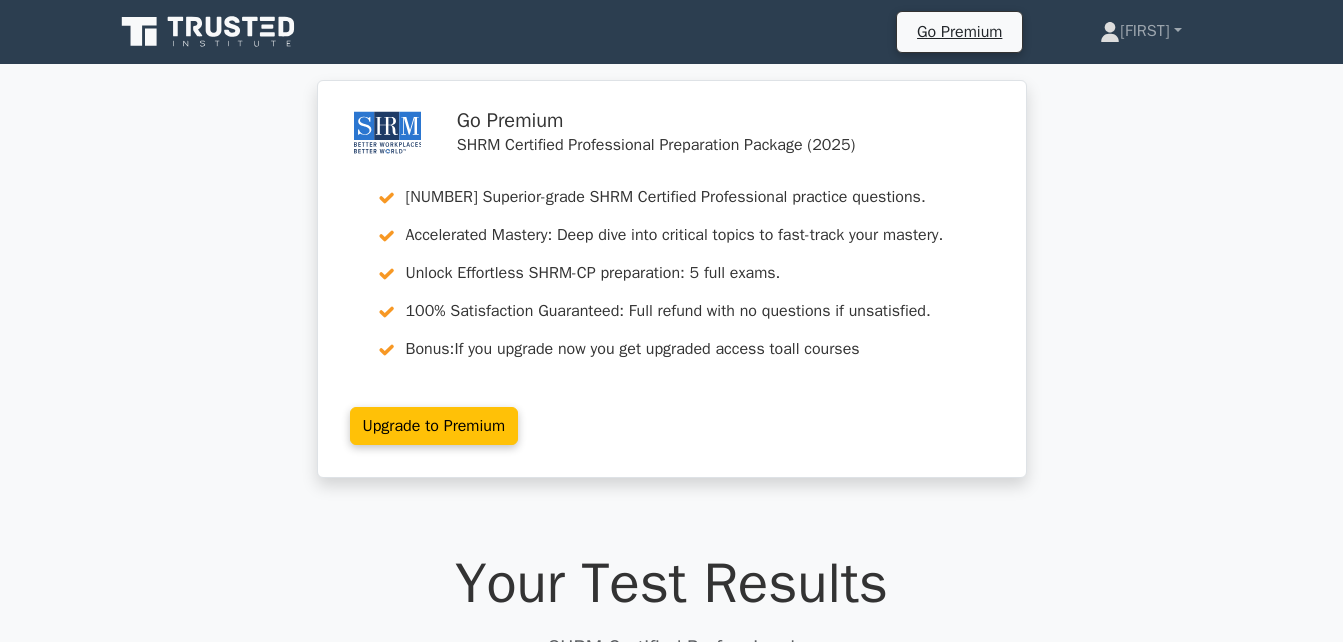 scroll, scrollTop: 0, scrollLeft: 0, axis: both 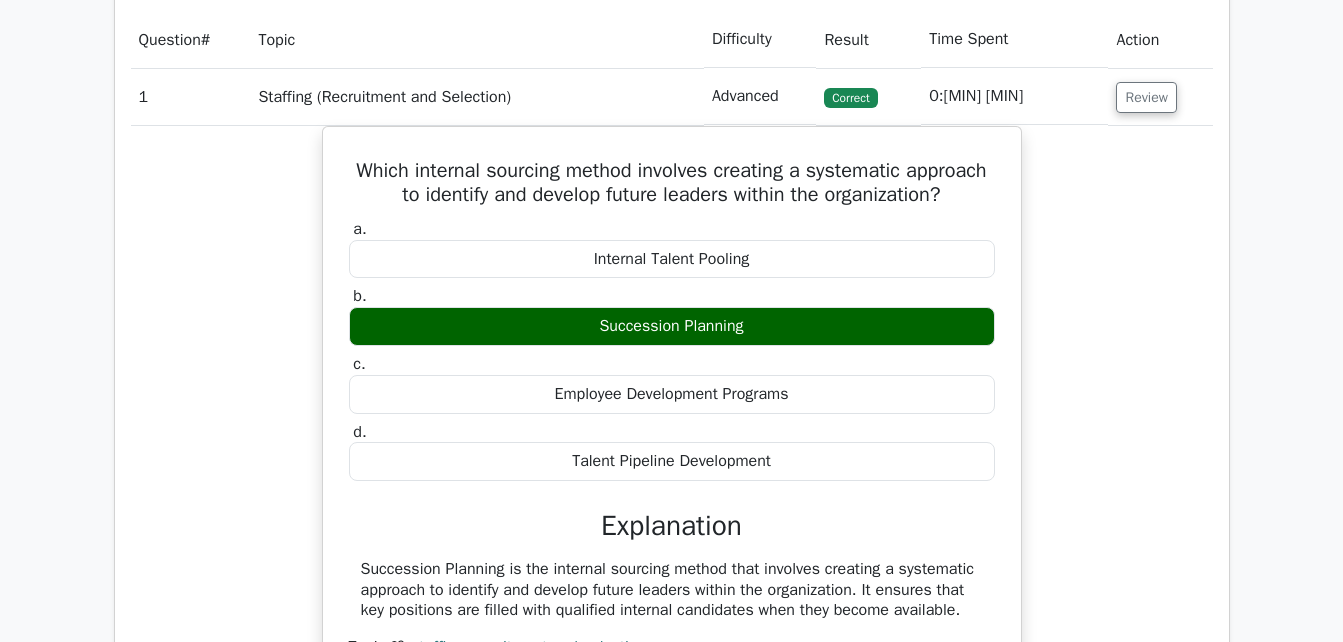 click on "Which internal sourcing method involves creating a systematic approach to identify and develop future leaders within the organization?
a.
Internal Talent Pooling
b.
c. d." at bounding box center [672, 427] 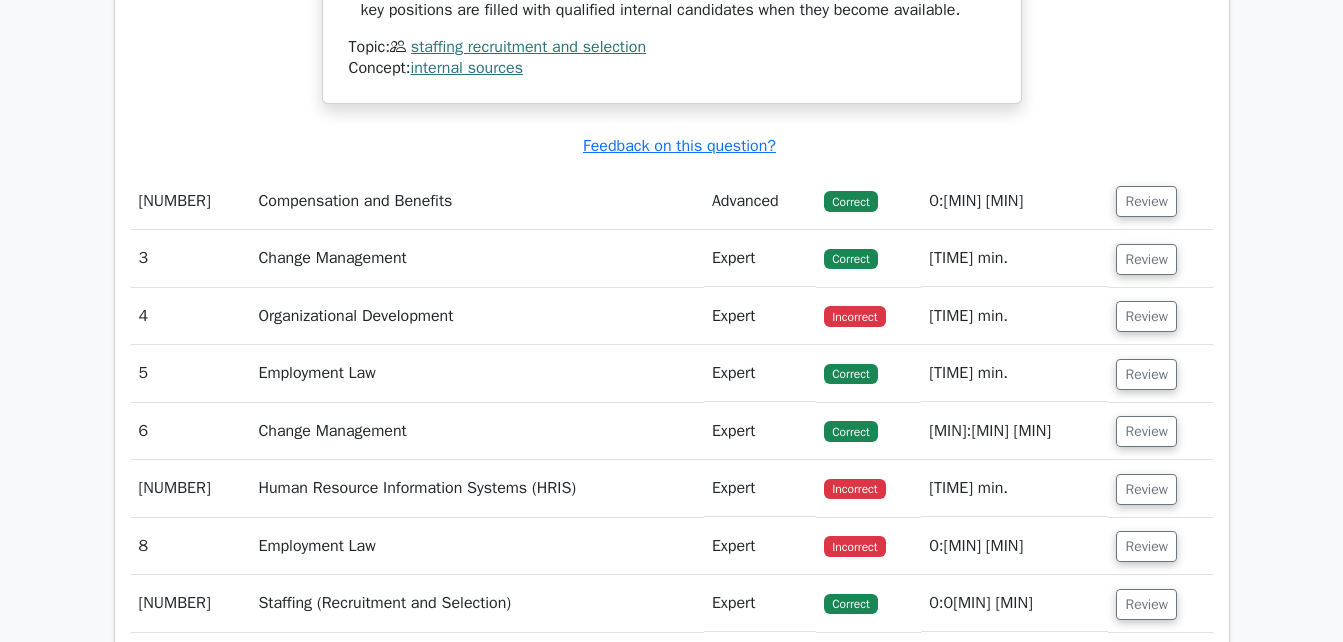 scroll, scrollTop: 2040, scrollLeft: 0, axis: vertical 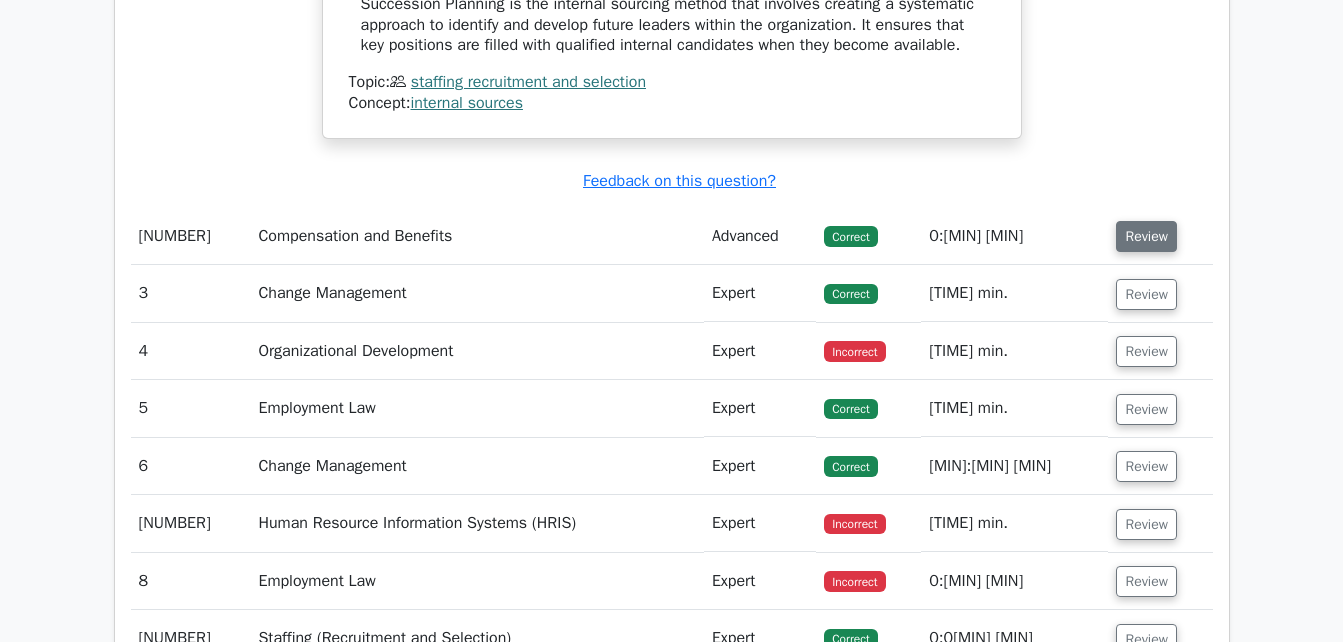 click on "Review" at bounding box center [1146, 236] 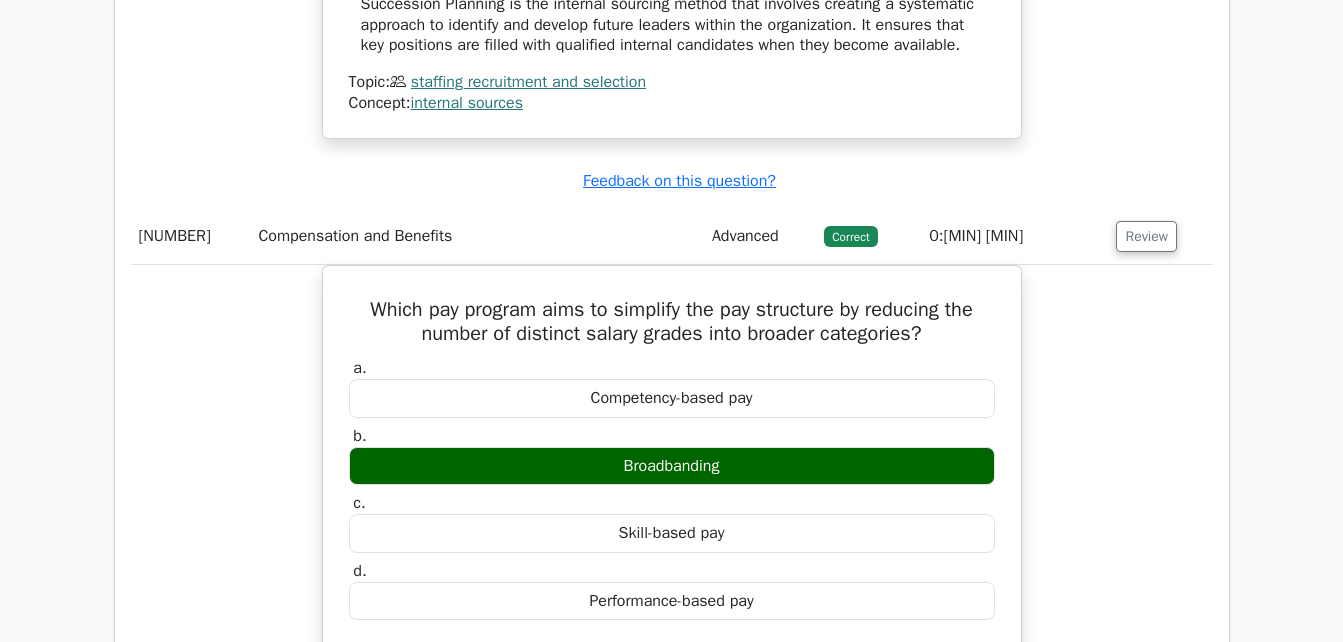 type 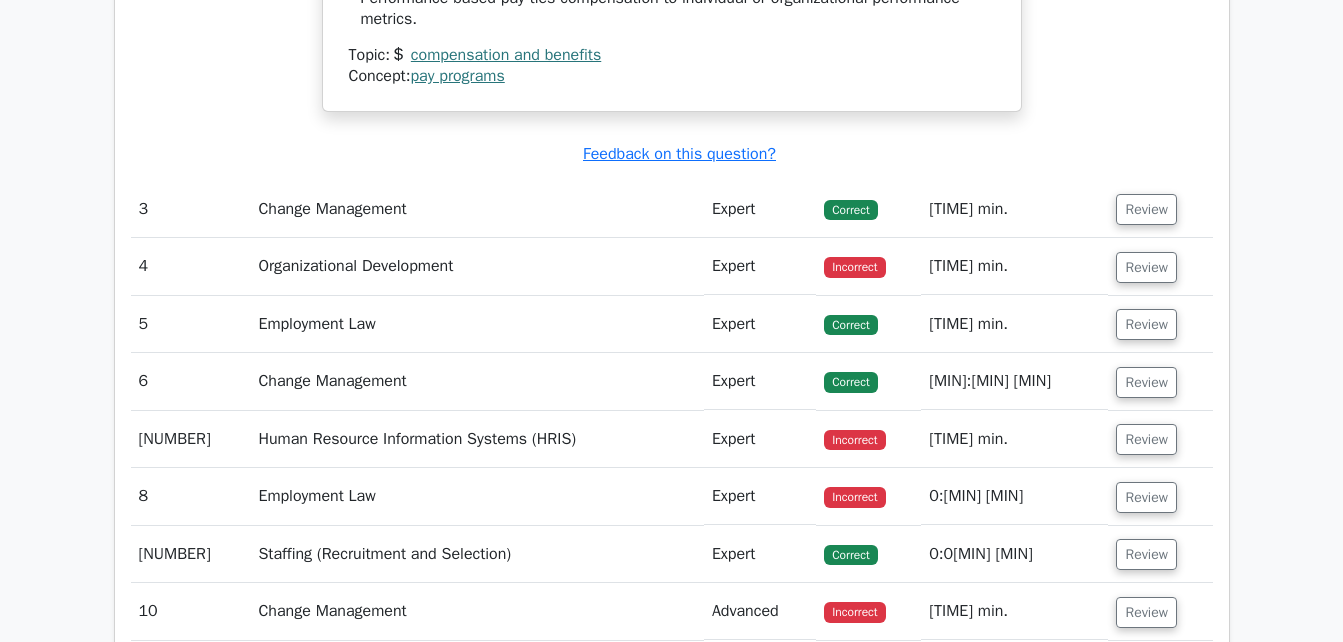 scroll, scrollTop: 2880, scrollLeft: 0, axis: vertical 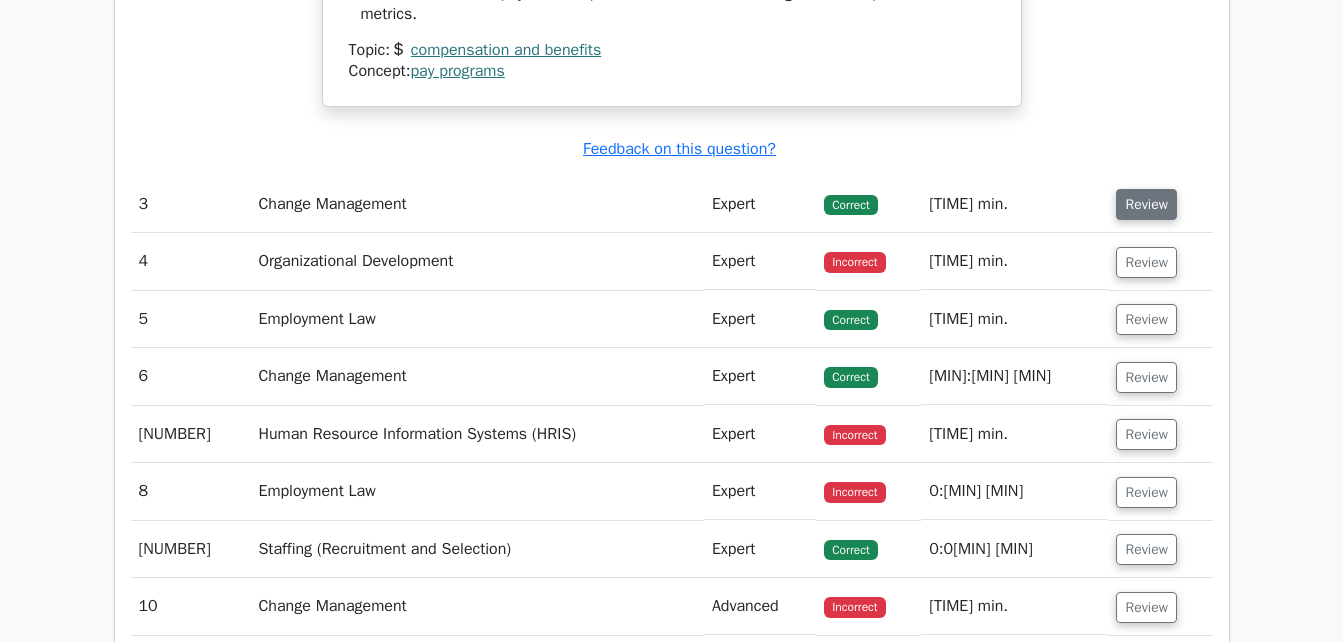 click on "Review" at bounding box center [1146, 204] 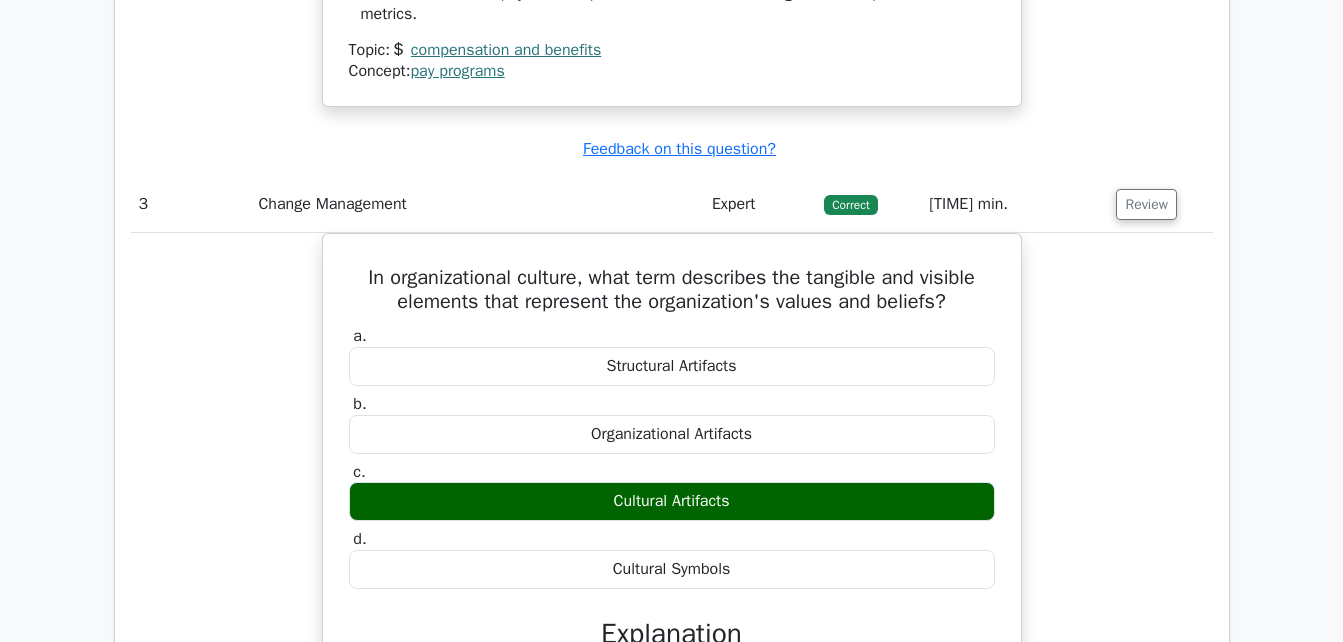click on "In organizational culture, what term describes the tangible and visible elements that represent the organization's values and beliefs?
a.
Structural Artifacts
b.
c. d." at bounding box center [672, 614] 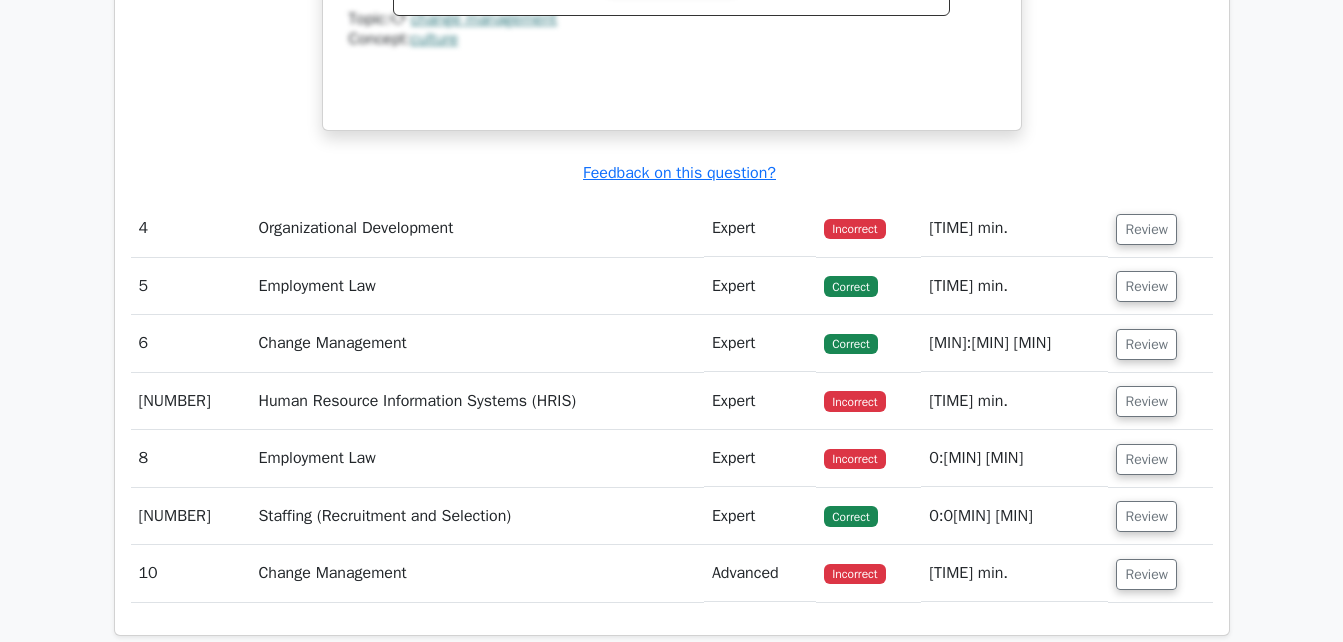 scroll, scrollTop: 3760, scrollLeft: 0, axis: vertical 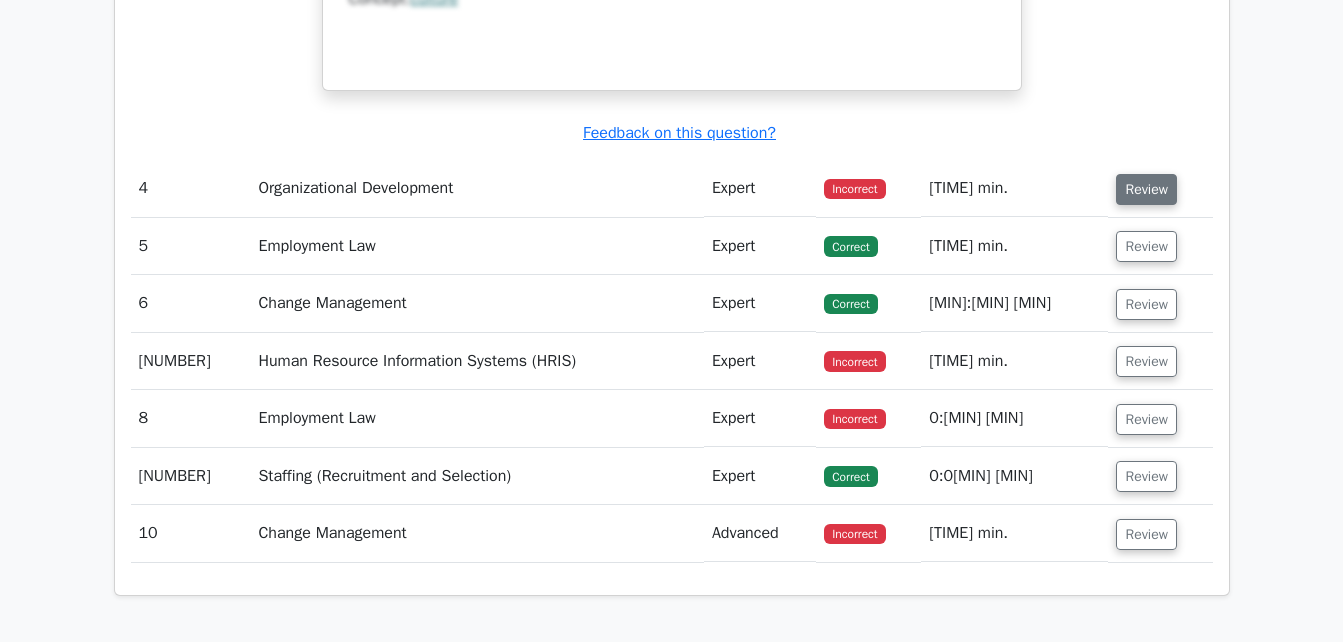click on "Review" at bounding box center (1146, 189) 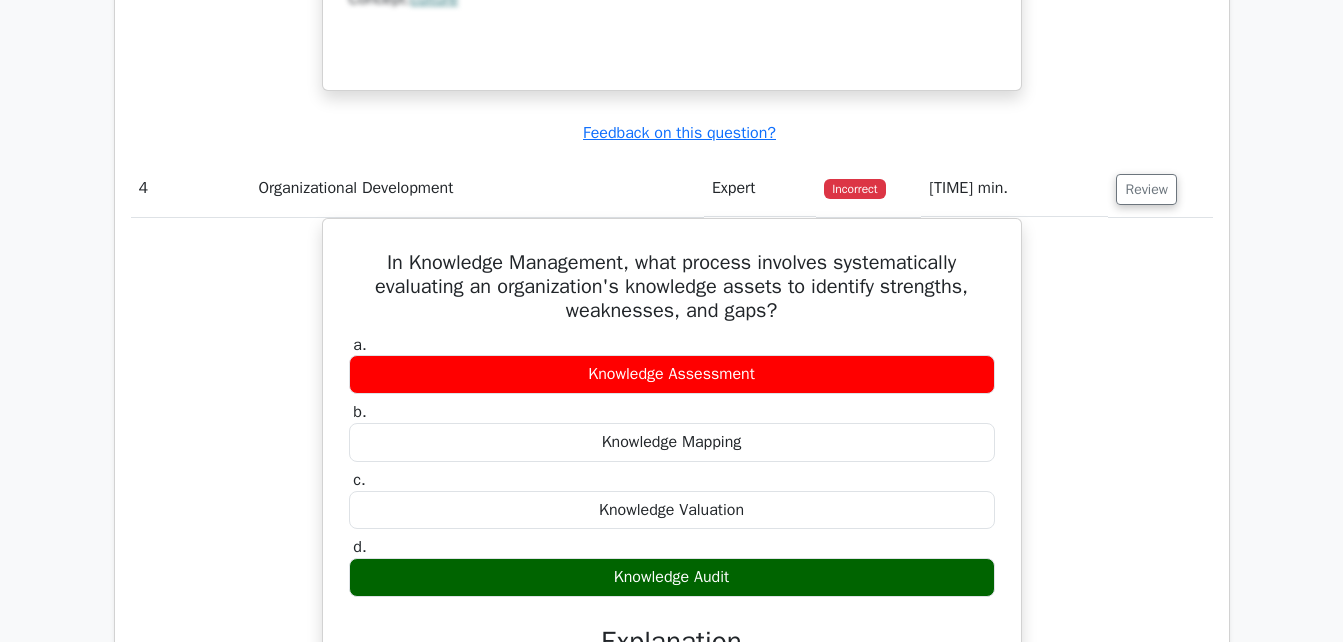 type 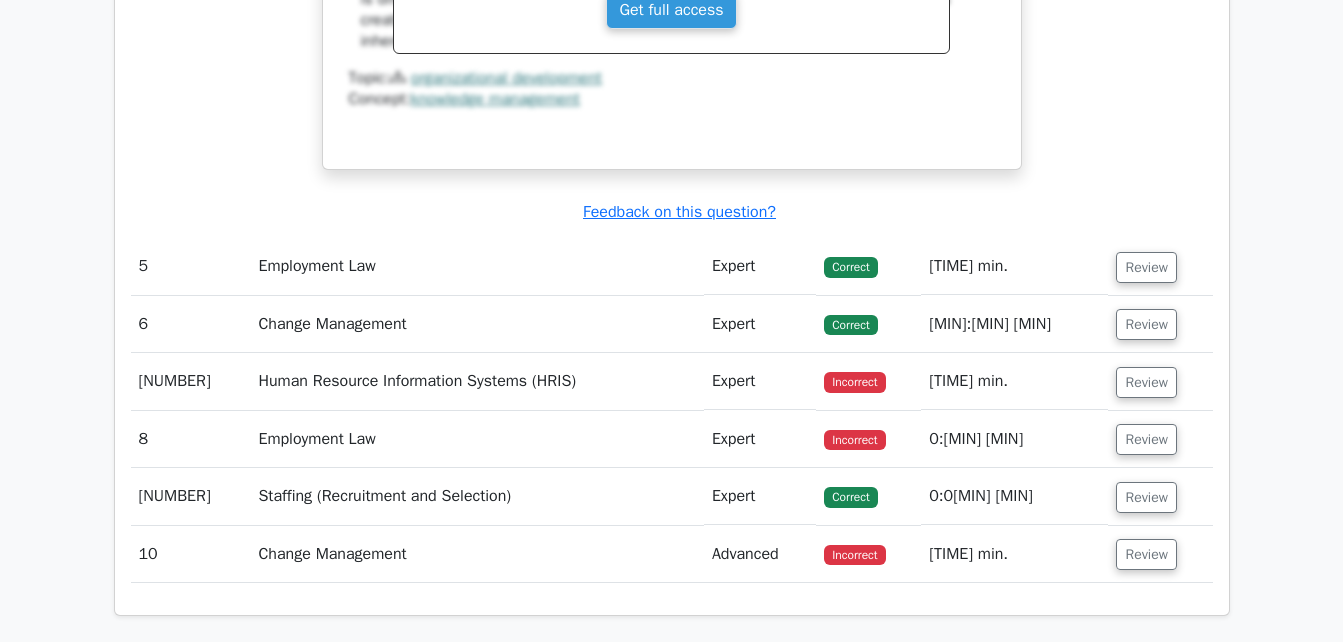 scroll, scrollTop: 4600, scrollLeft: 0, axis: vertical 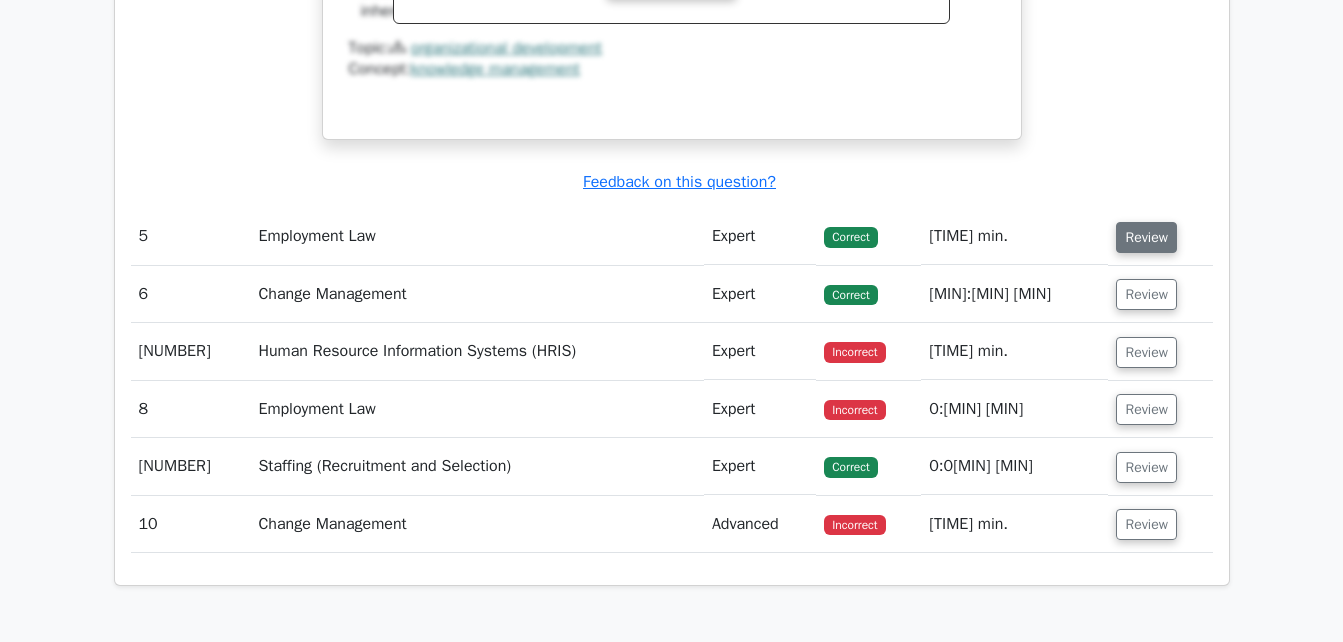 click on "Review" at bounding box center (1146, 237) 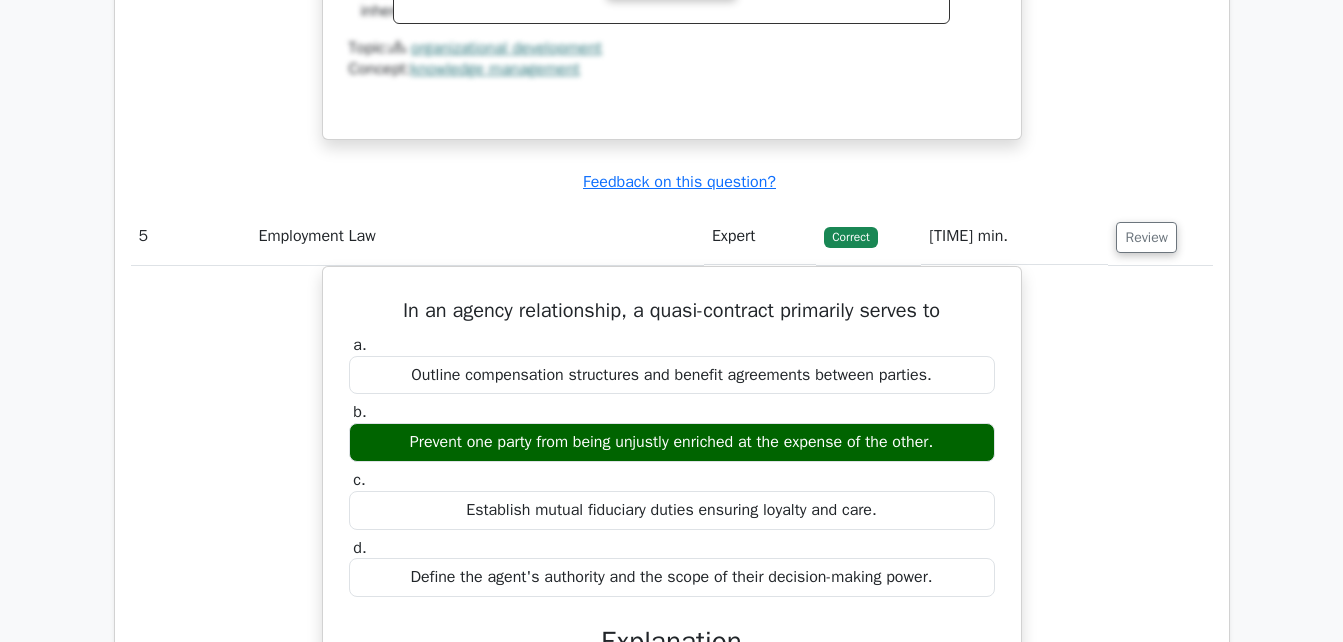 click on "In an agency relationship, a quasi-contract primarily serves to
a.
Outline compensation structures and benefit agreements between parties.
b.
c. d." at bounding box center (672, 586) 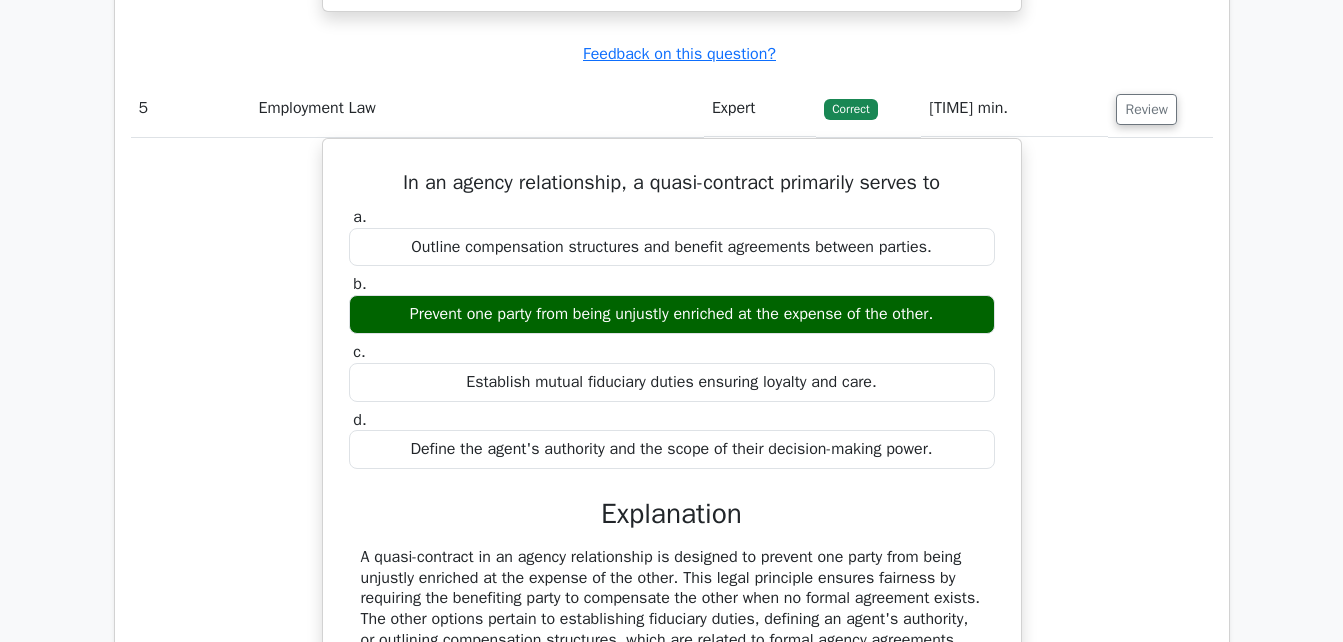 scroll, scrollTop: 4800, scrollLeft: 0, axis: vertical 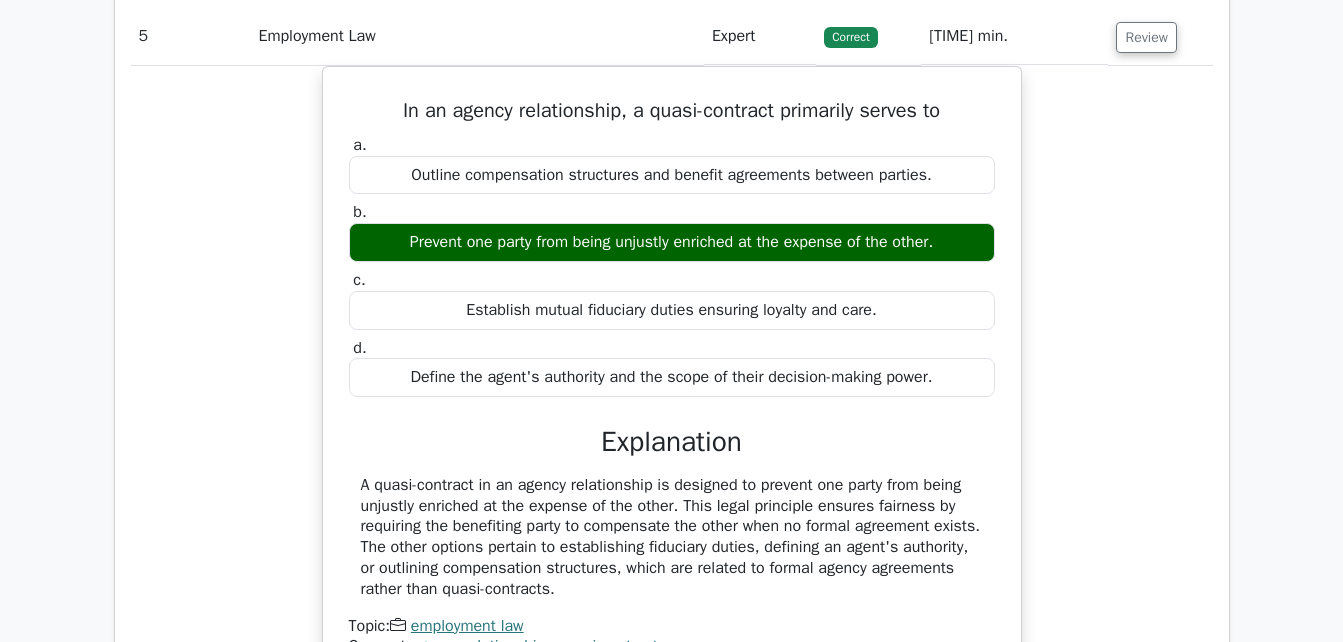 click on "In an agency relationship, a quasi-contract primarily serves to
a.
Outline compensation structures and benefit agreements between parties.
b.
c. d." at bounding box center [672, 386] 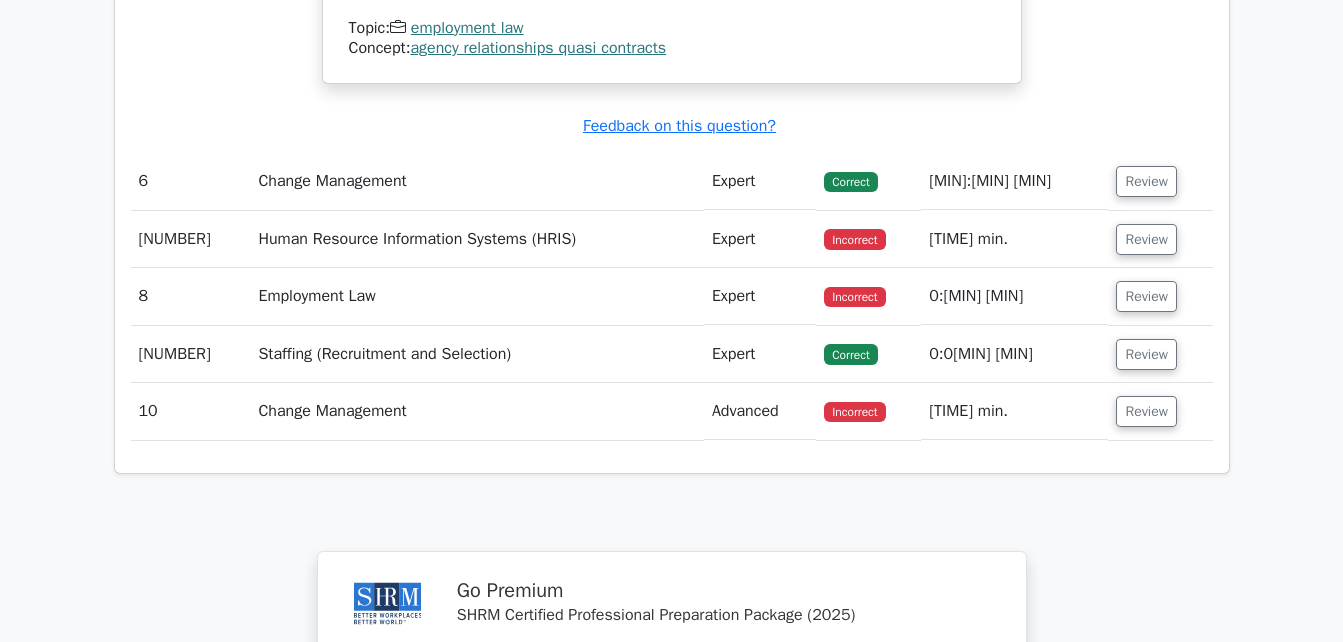 scroll, scrollTop: 5400, scrollLeft: 0, axis: vertical 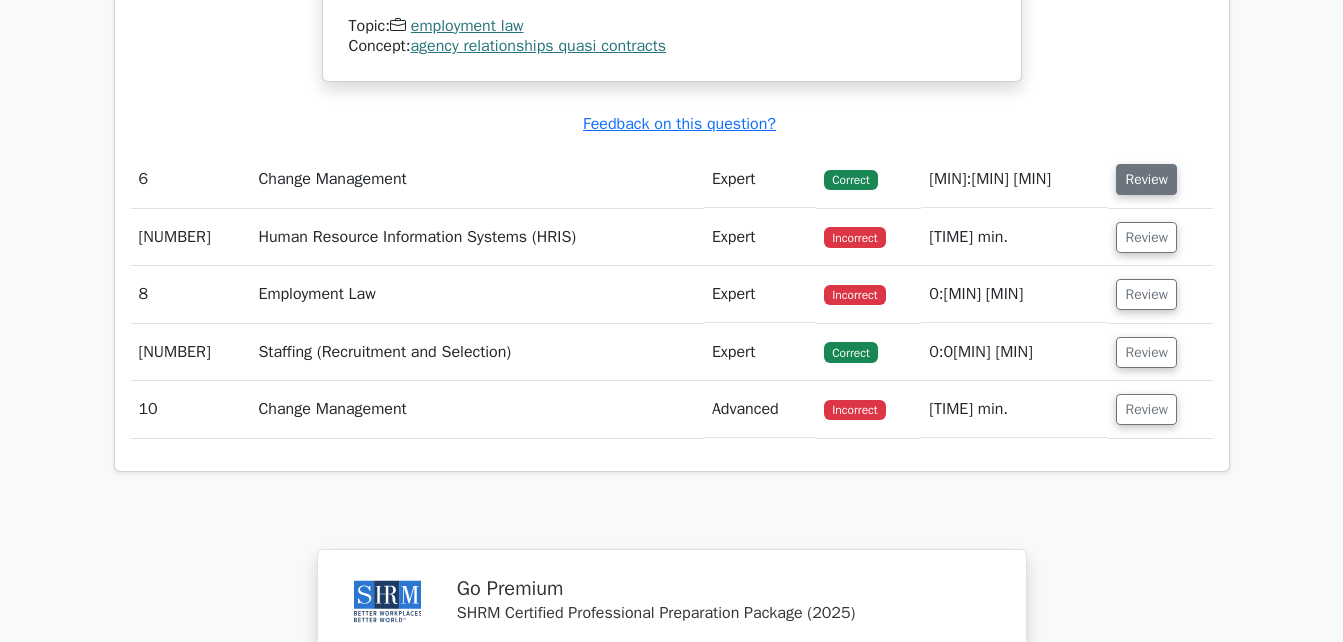 click on "Review" at bounding box center [1146, 179] 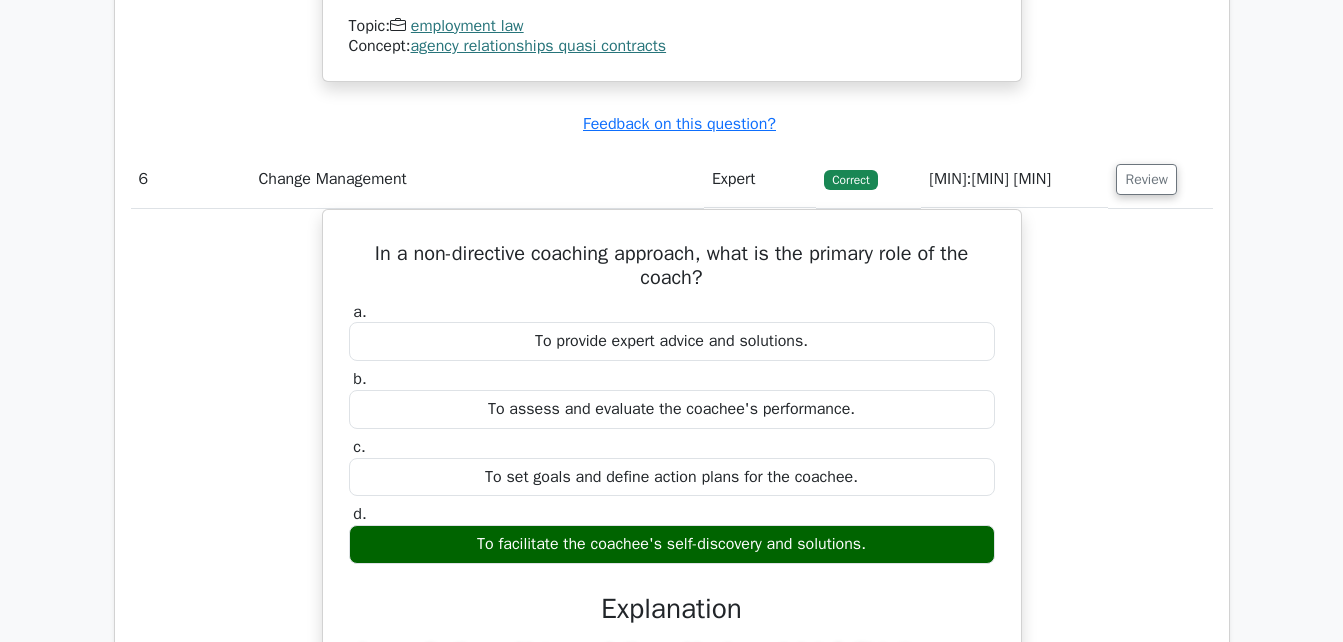click on "In a non-directive coaching approach, what is the primary role of the coach?
a.
To provide expert advice and solutions.
b.
c." at bounding box center [672, 590] 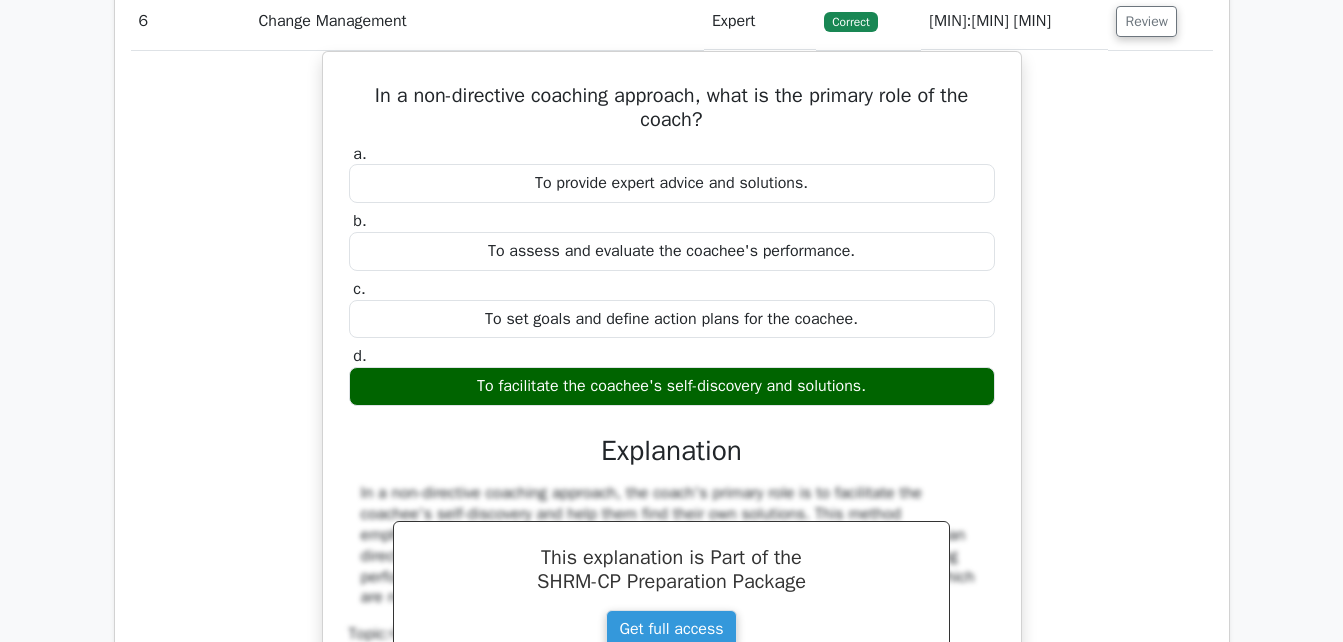 scroll, scrollTop: 5560, scrollLeft: 0, axis: vertical 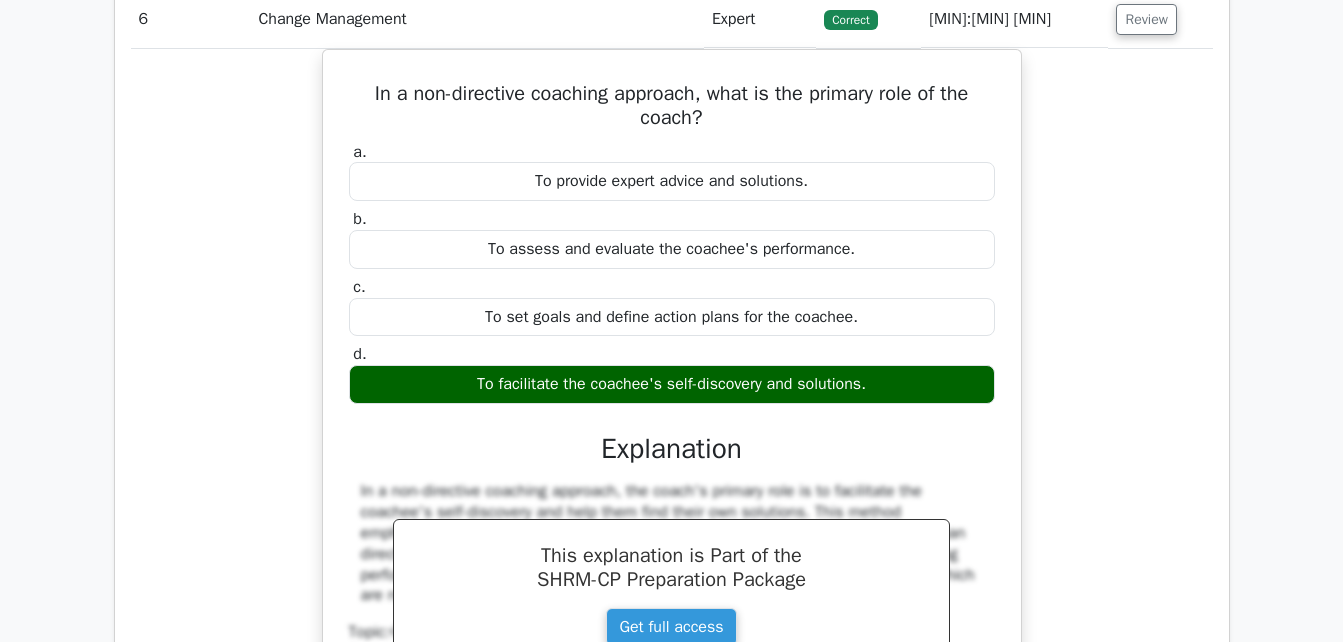 click on "In a non-directive coaching approach, what is the primary role of the coach?
a.
To provide expert advice and solutions.
b.
c." at bounding box center [672, 430] 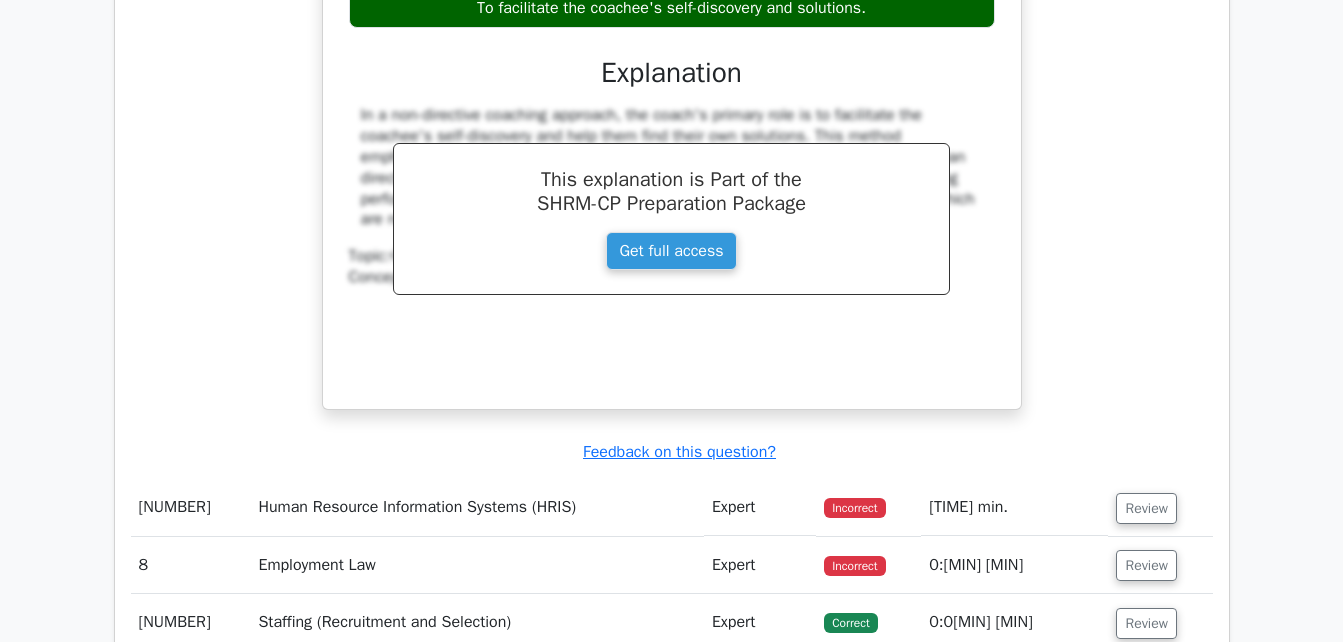 scroll, scrollTop: 6160, scrollLeft: 0, axis: vertical 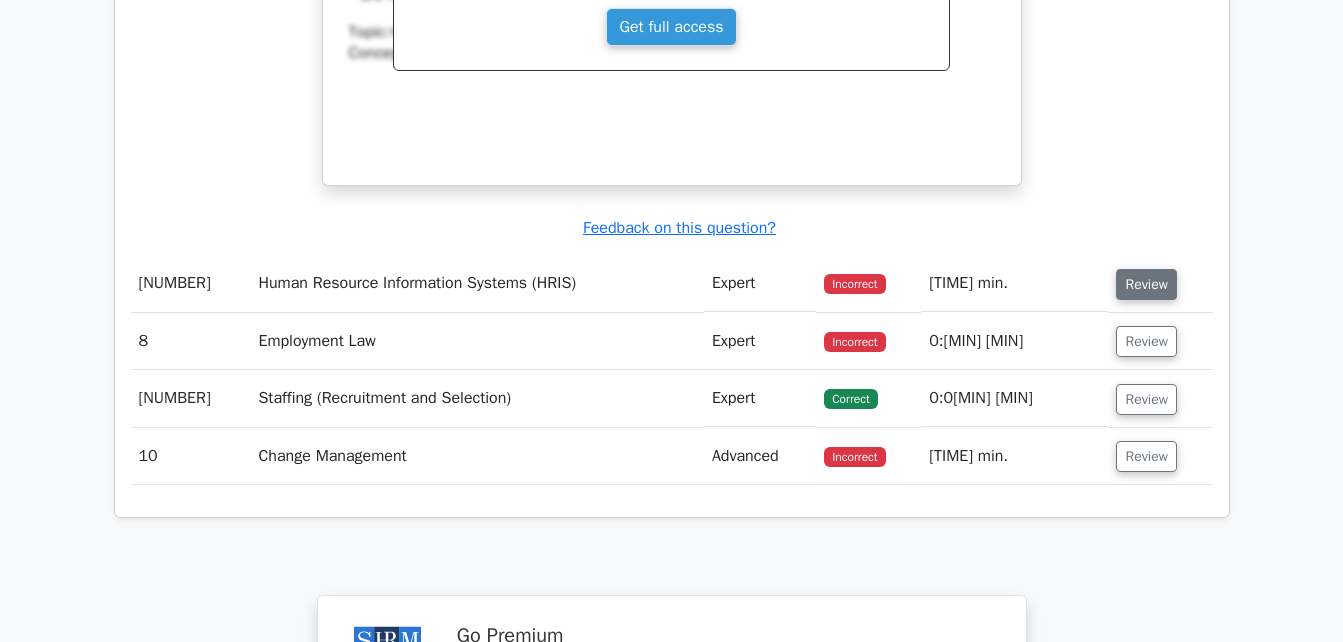 click on "Review" at bounding box center (1146, 284) 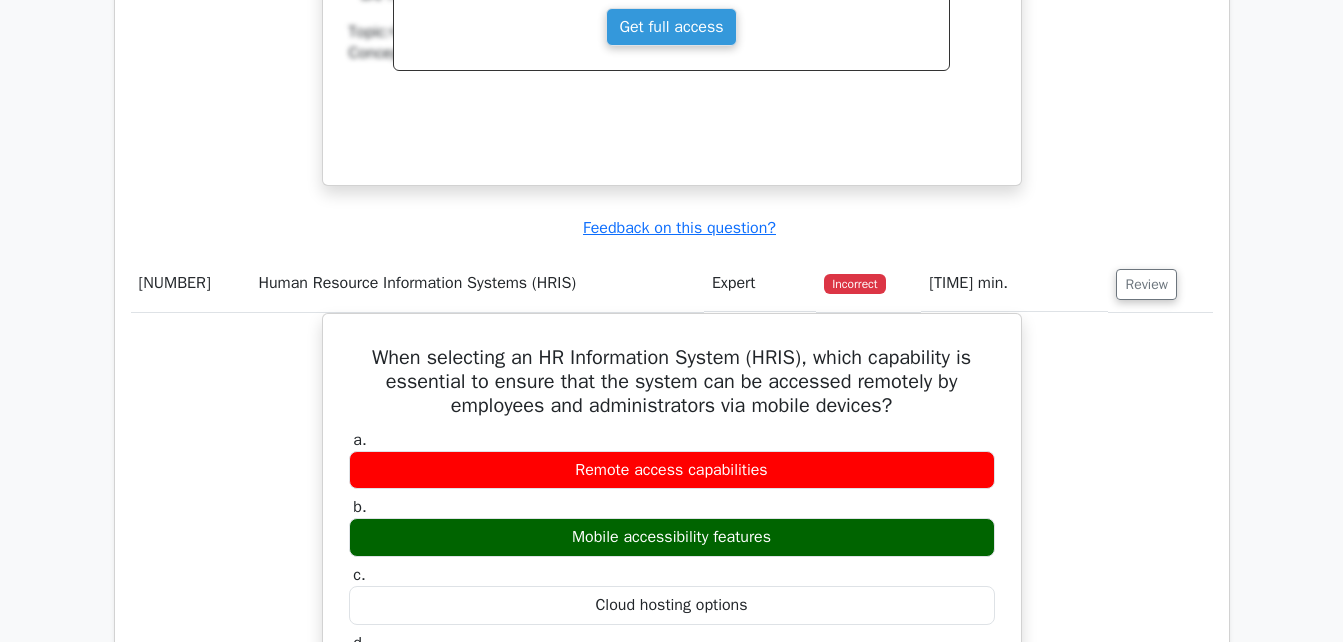 click on "When selecting an HR Information System (HRIS), which capability is essential to ensure that the system can be accessed remotely by employees and administrators via mobile devices?
a.
Remote access capabilities
b.
c. d." at bounding box center (672, 706) 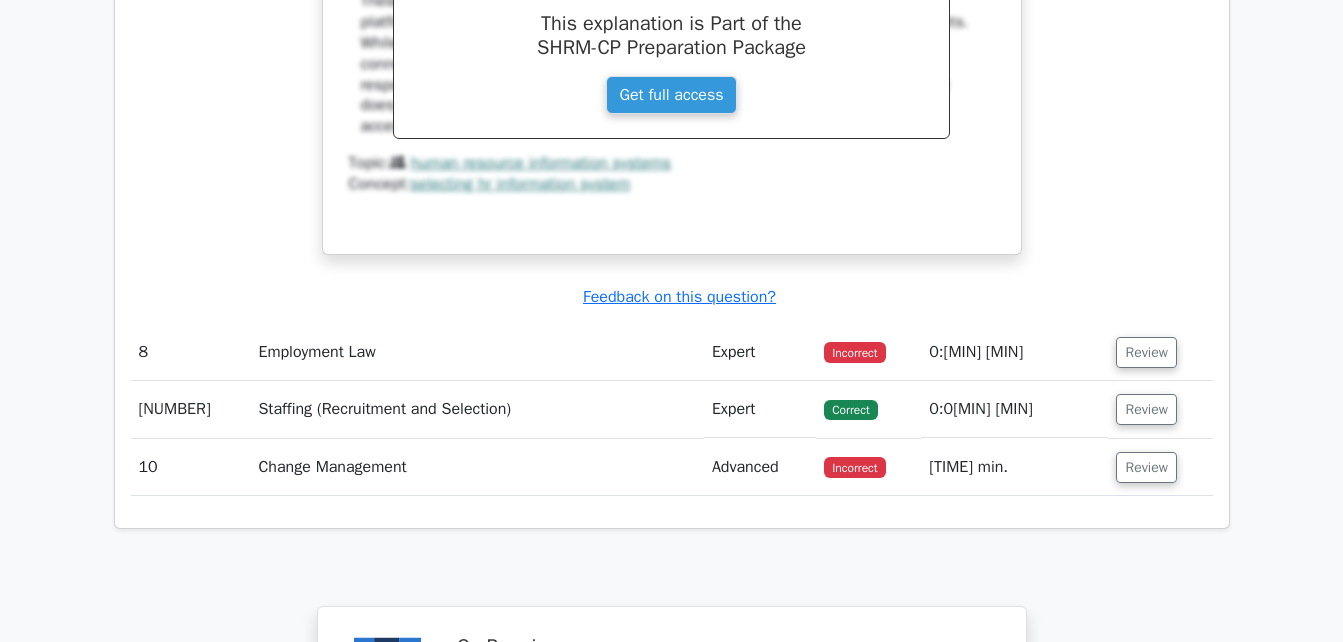 scroll, scrollTop: 7040, scrollLeft: 0, axis: vertical 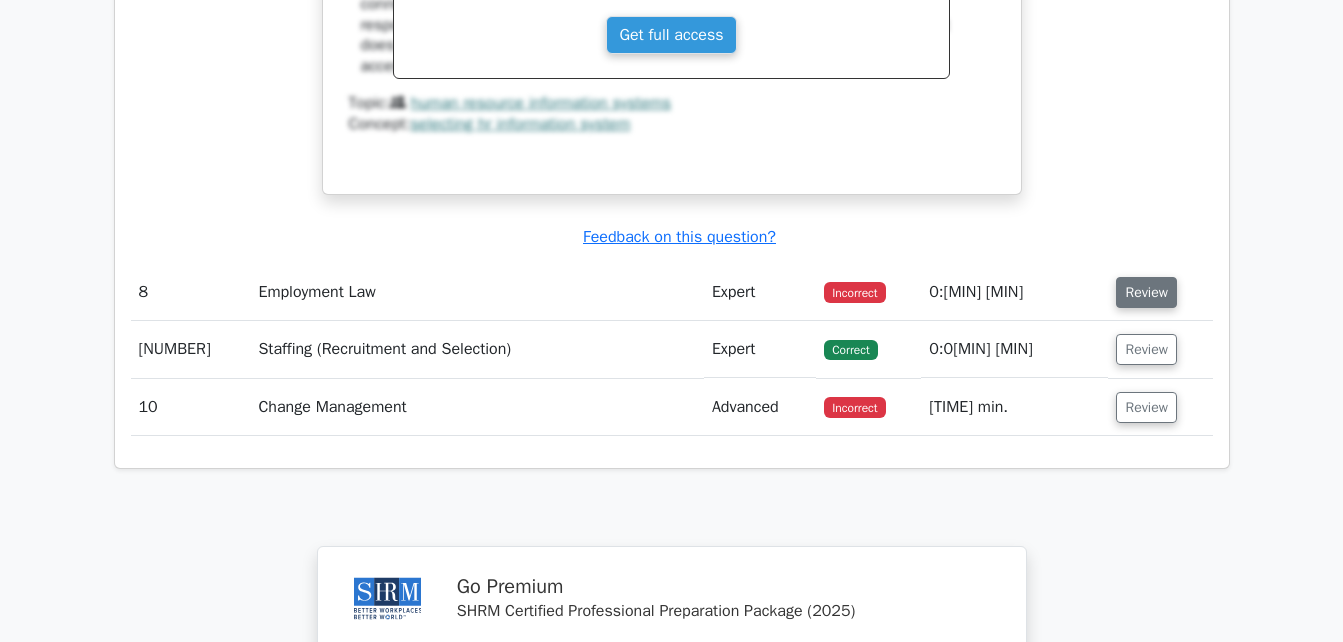 click on "Review" at bounding box center [1146, 292] 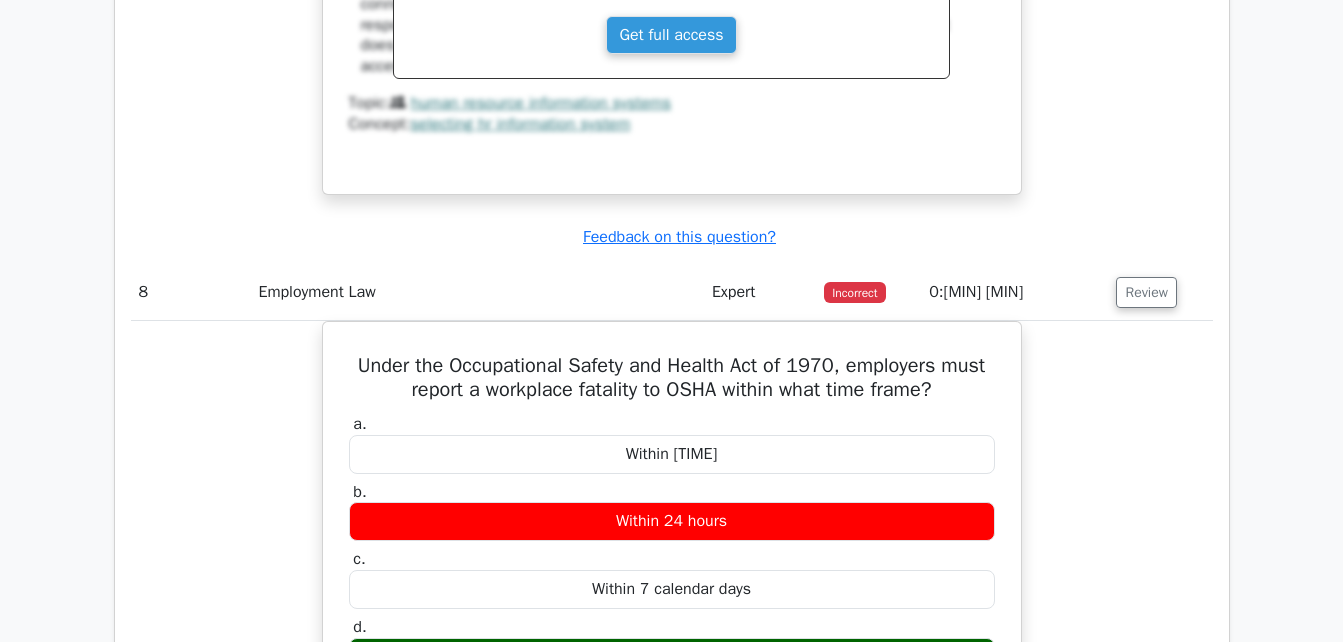 click on "Under the Occupational Safety and Health Act of 1970, employers must report a workplace fatality to OSHA within what time frame?
a.
Within 12 hours
b.
c." at bounding box center (672, 643) 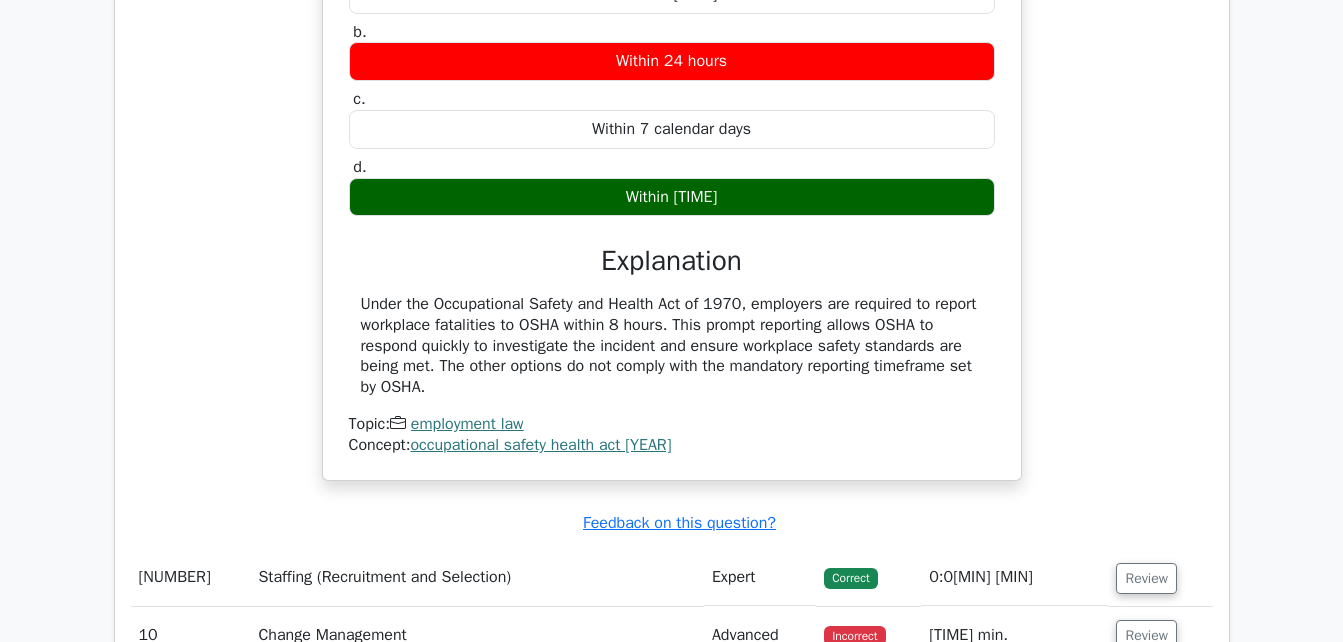 scroll, scrollTop: 7680, scrollLeft: 0, axis: vertical 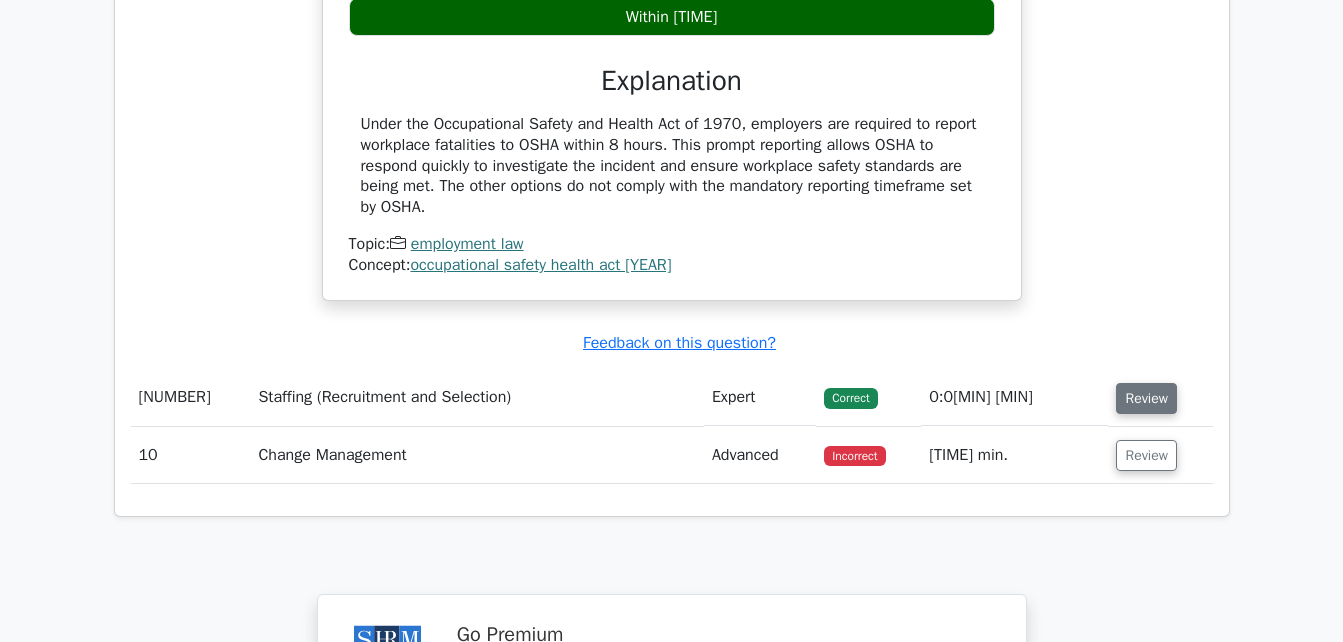 click on "Review" at bounding box center [1146, 398] 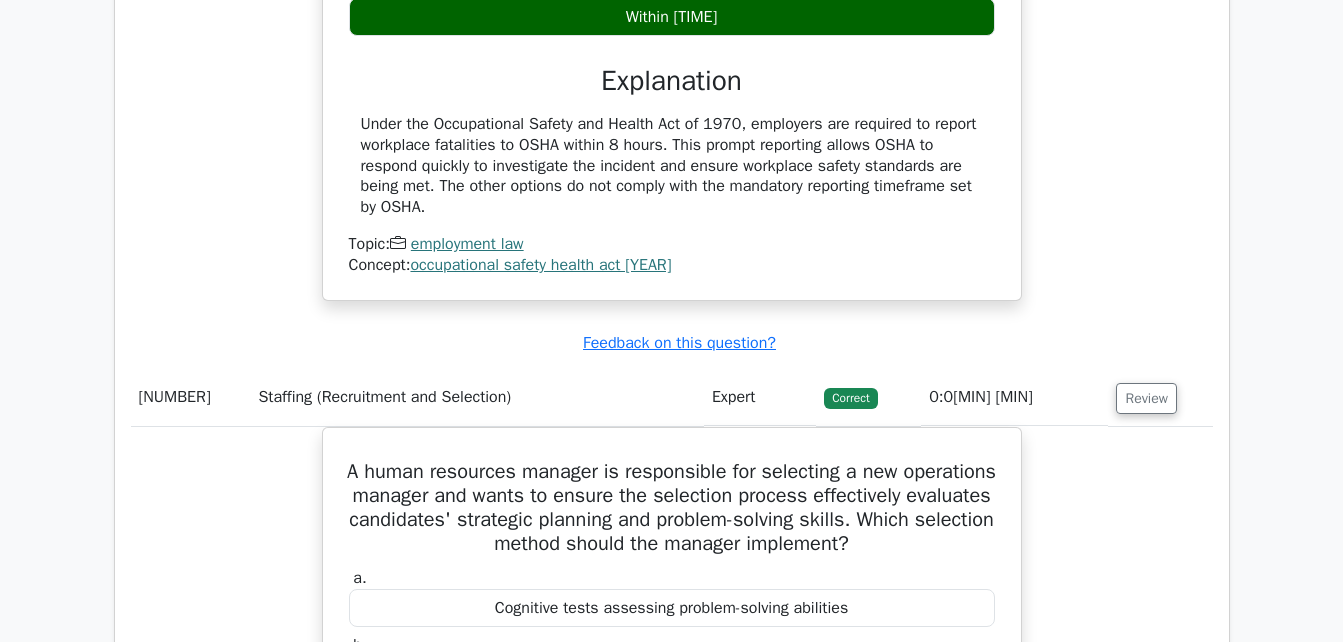 click on "Under the Occupational Safety and Health Act of 1970, employers must report a workplace fatality to OSHA within what time frame?
a.
Within 12 hours
b.
c. d." at bounding box center [672, 17] 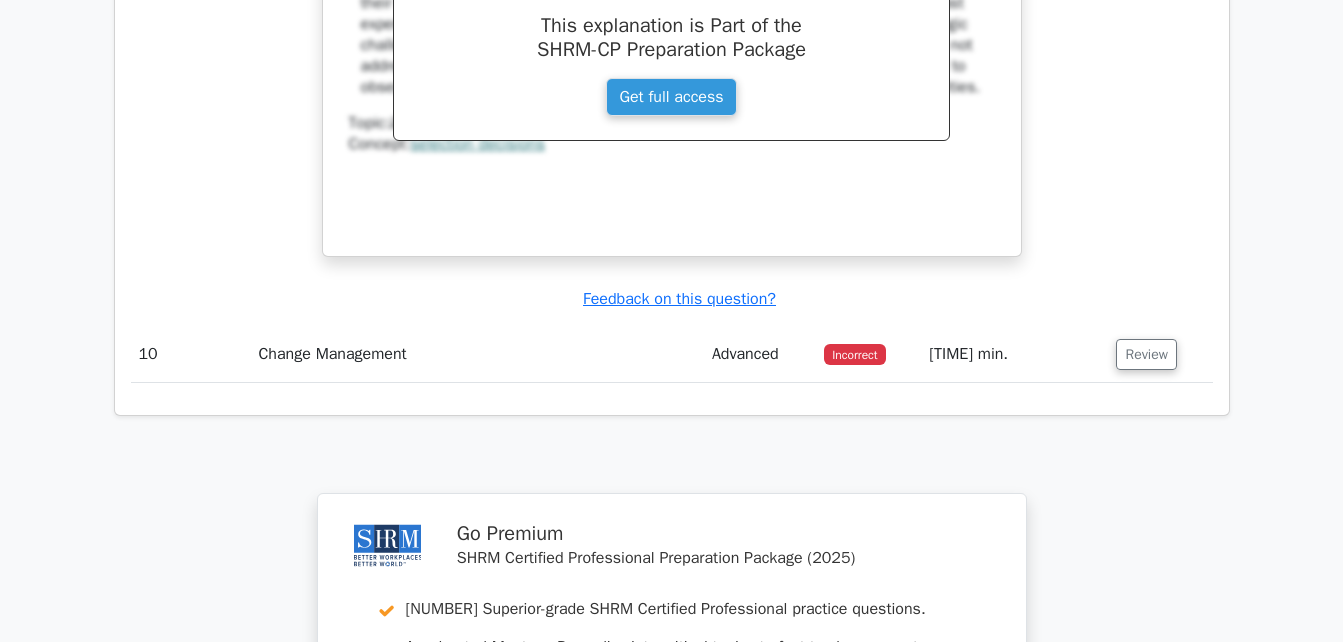 scroll, scrollTop: 8640, scrollLeft: 0, axis: vertical 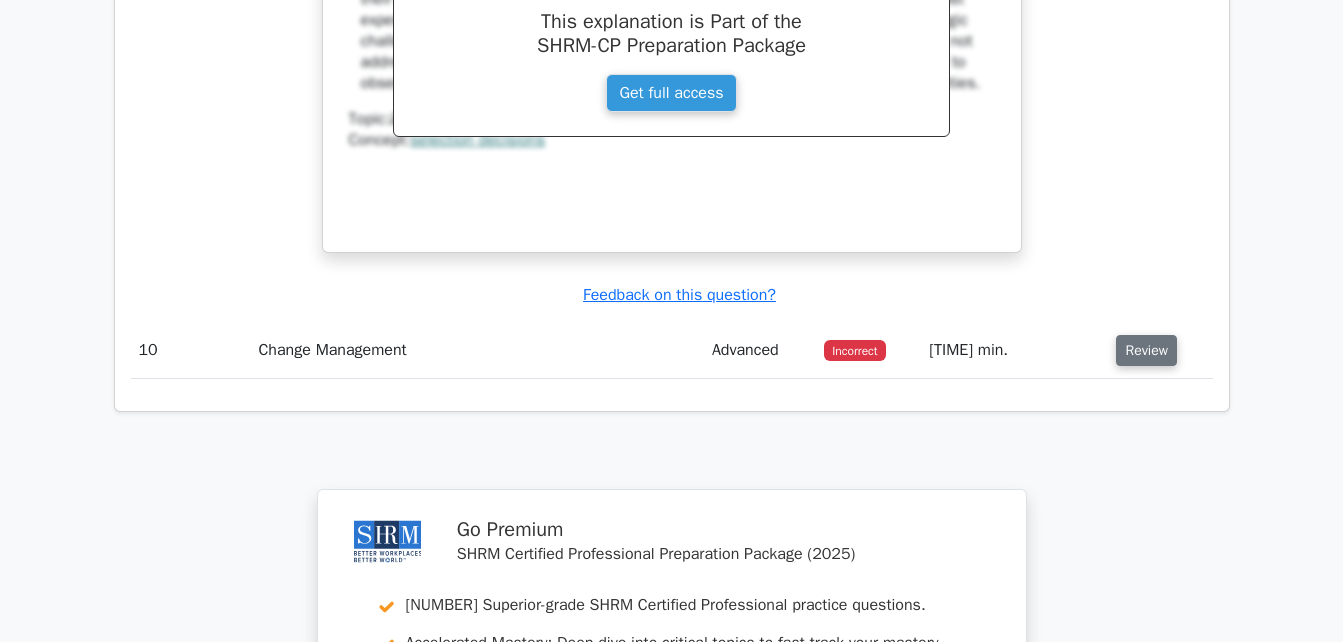 click on "Review" at bounding box center [1146, 350] 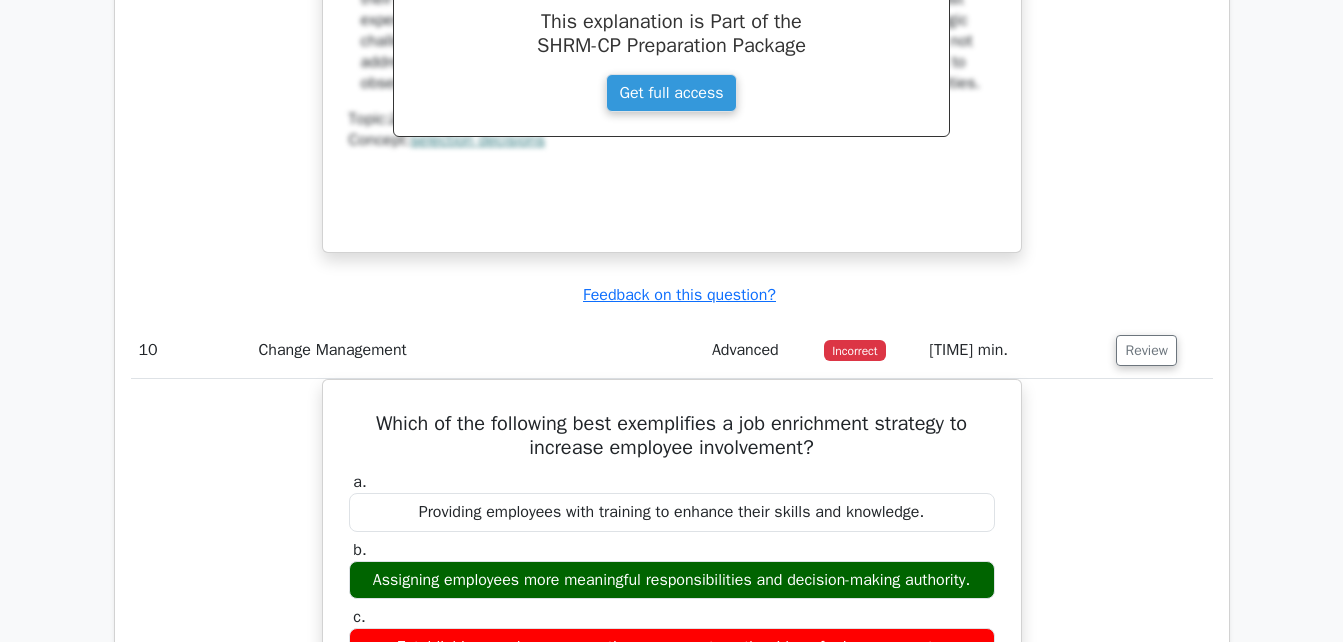 click on "Question Analysis
Question  #
Topic
Difficulty
Result
Time Spent
Action
1
Staffing (Recruitment and Selection)
Advanced
Correct
a." at bounding box center (672, -3005) 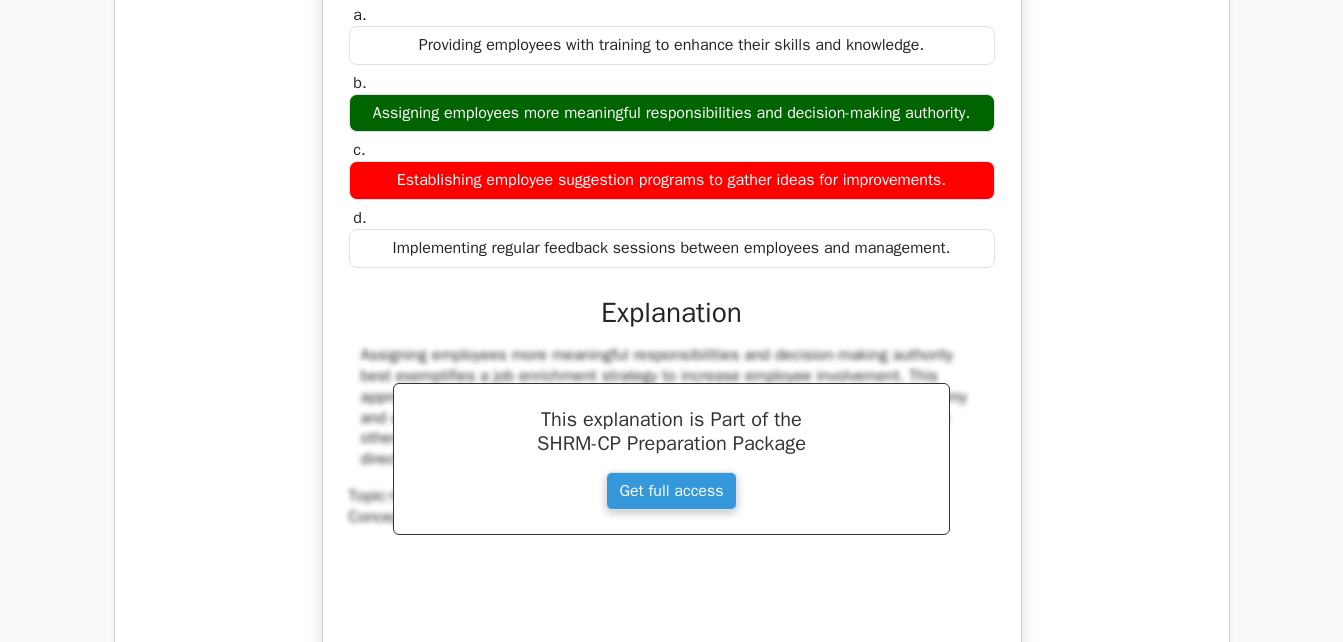 scroll, scrollTop: 9040, scrollLeft: 0, axis: vertical 